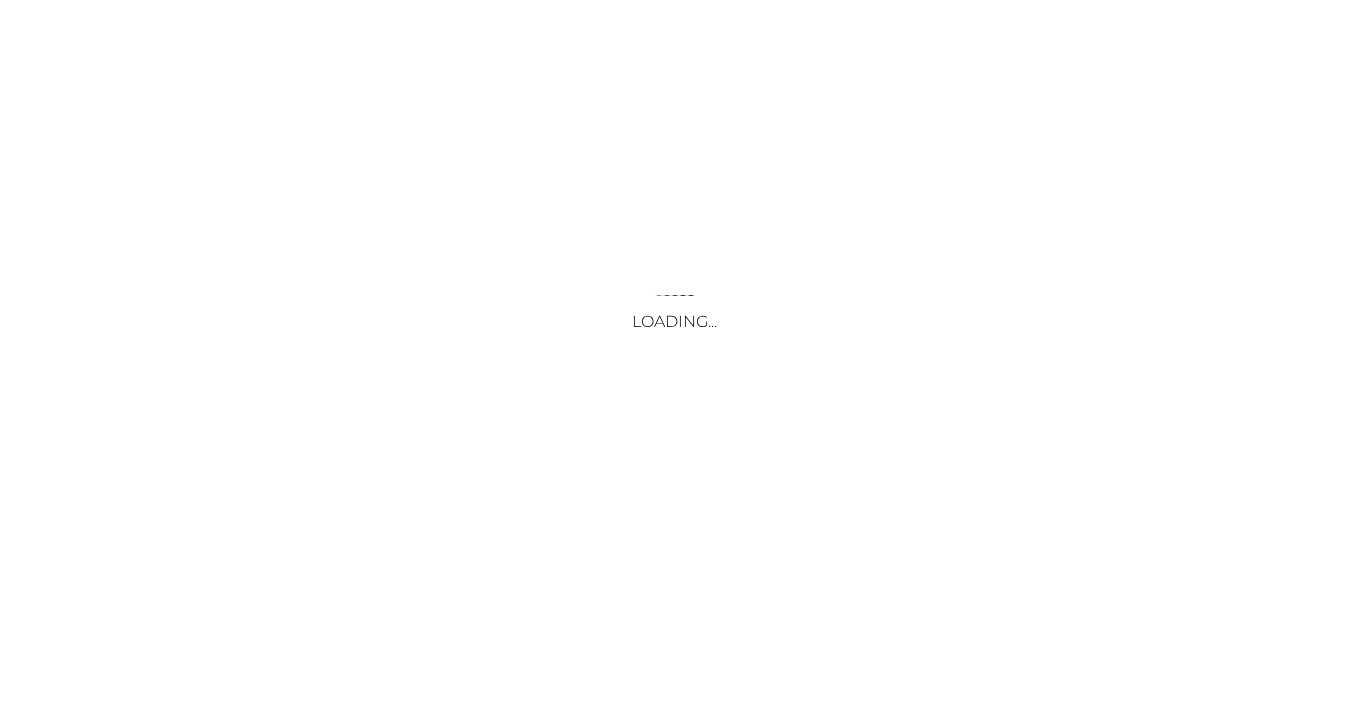 scroll, scrollTop: 0, scrollLeft: 0, axis: both 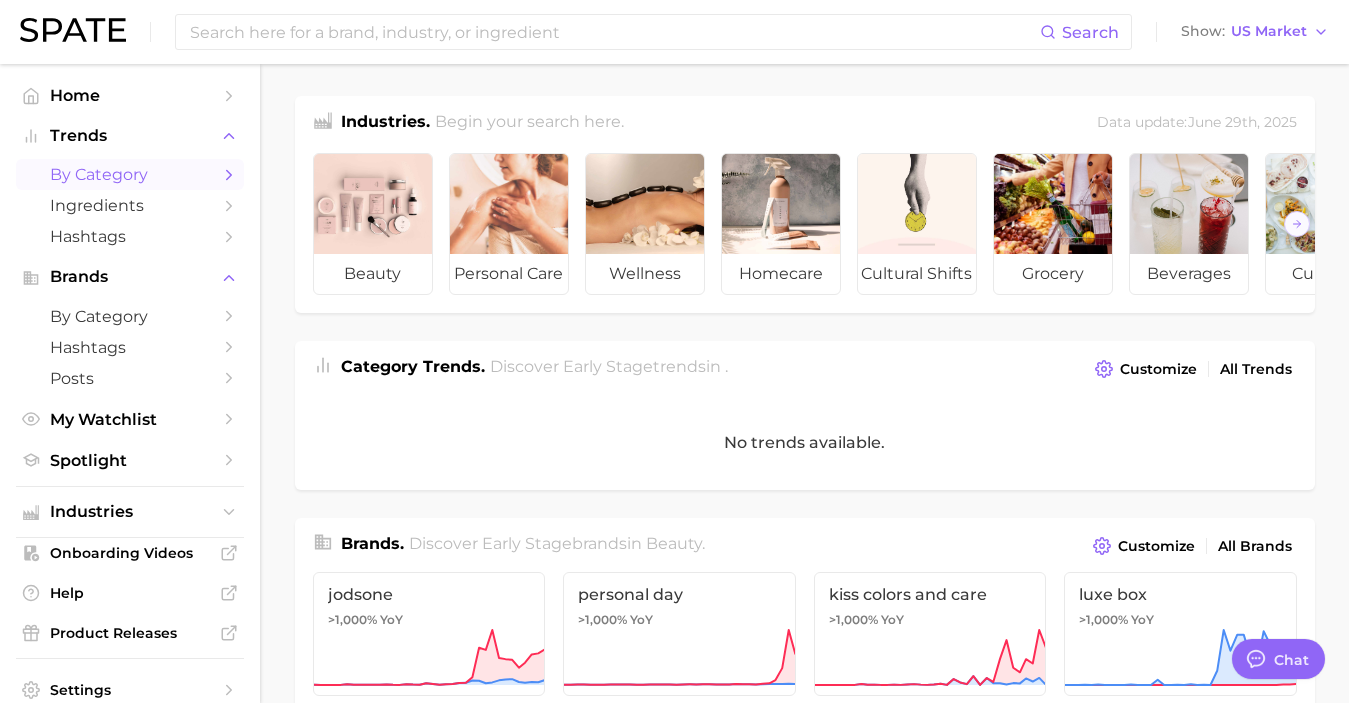 click on "by Category" at bounding box center [130, 174] 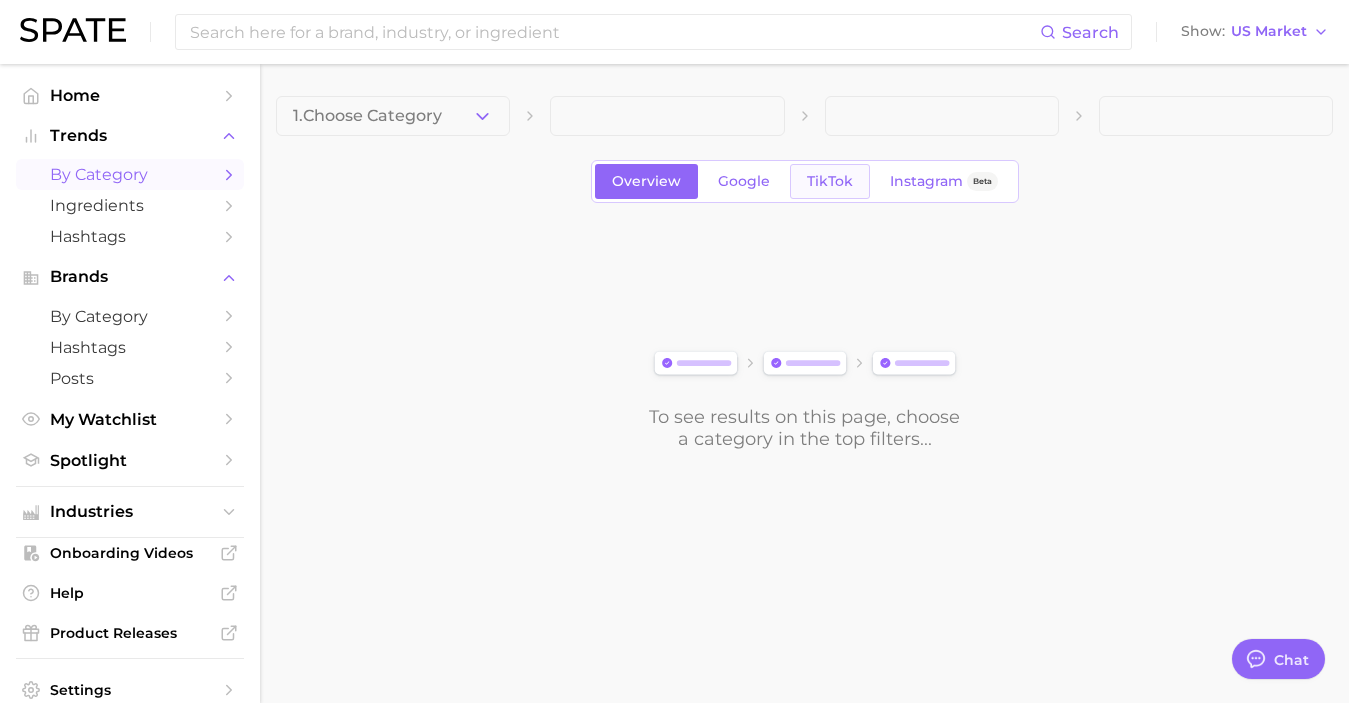 click on "TikTok" at bounding box center [830, 181] 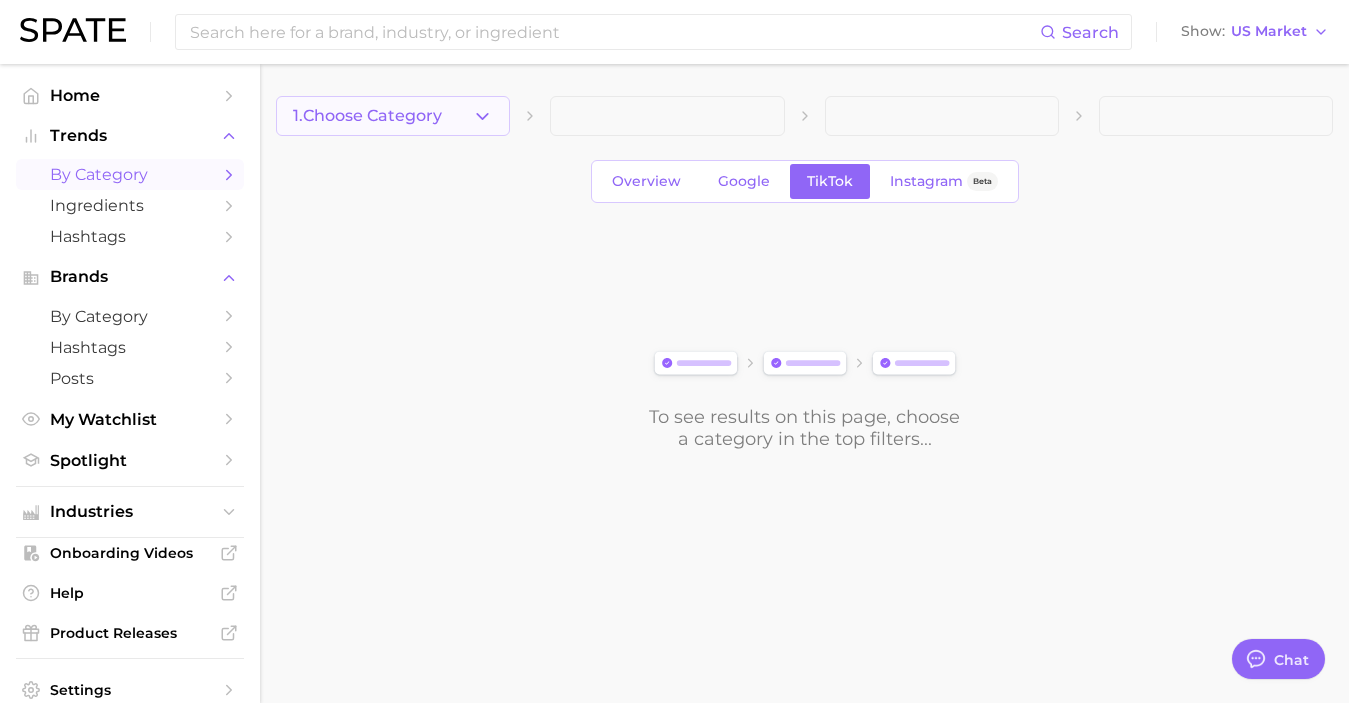 click 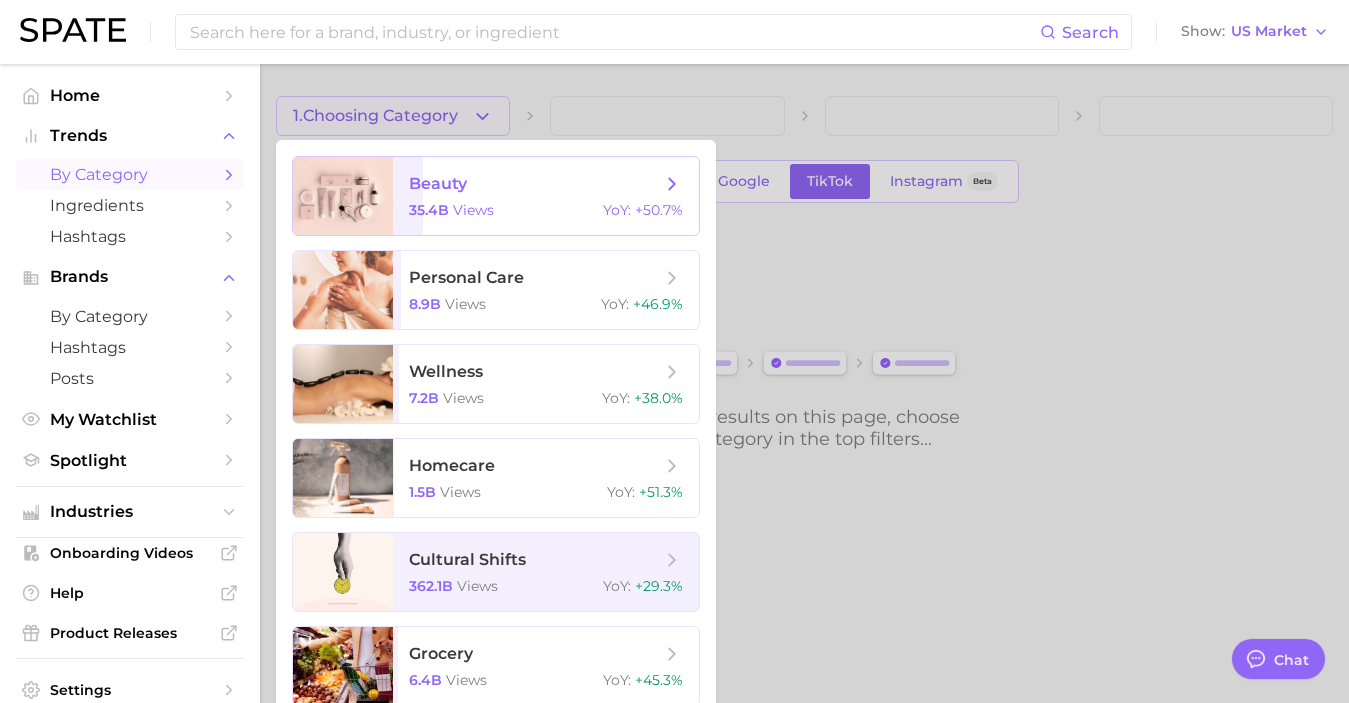 click on "beauty 35.4b   views YoY :   +50.7%" at bounding box center (546, 196) 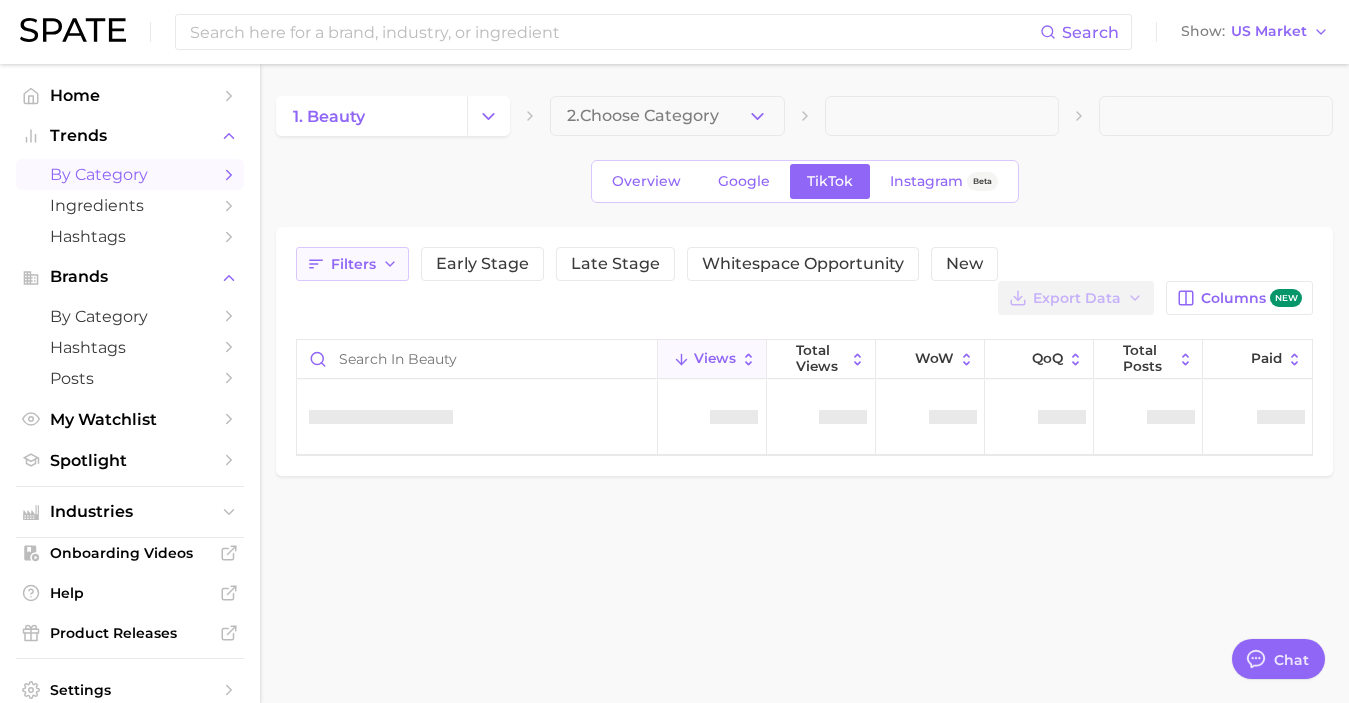 click on "Filters" at bounding box center (352, 264) 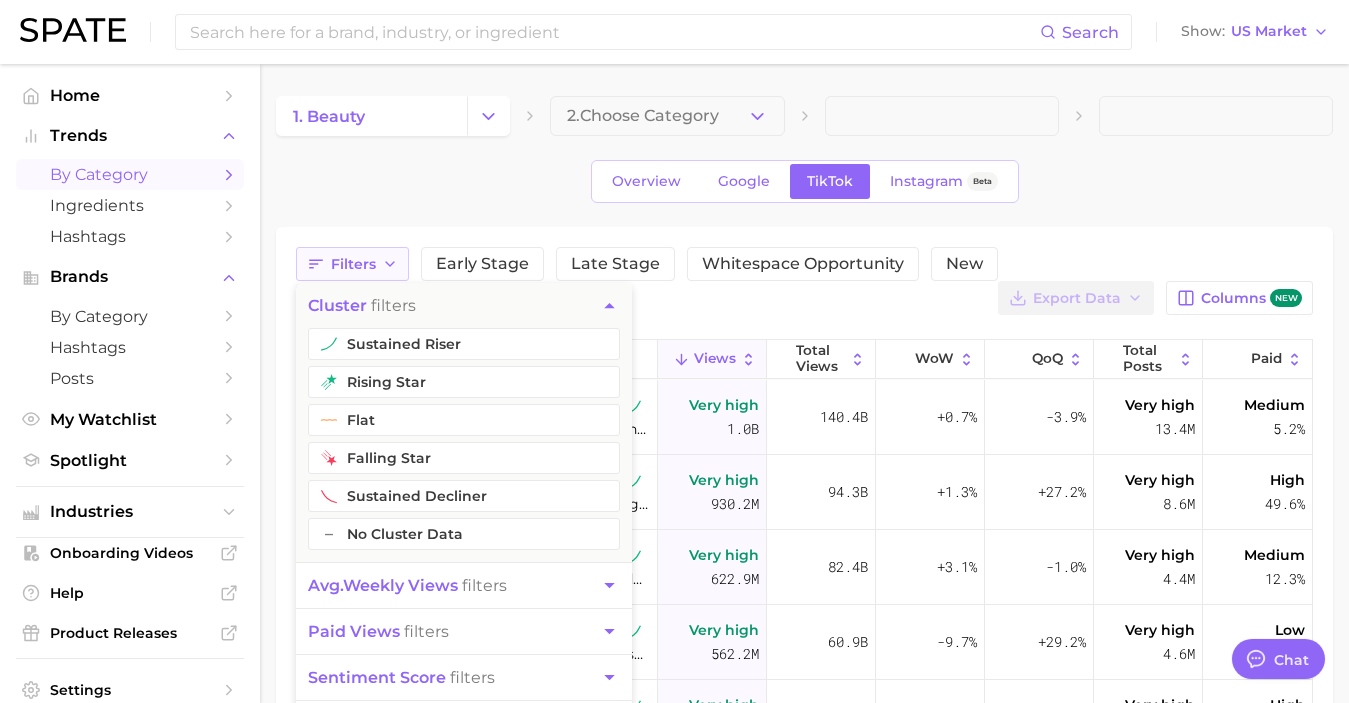 type on "x" 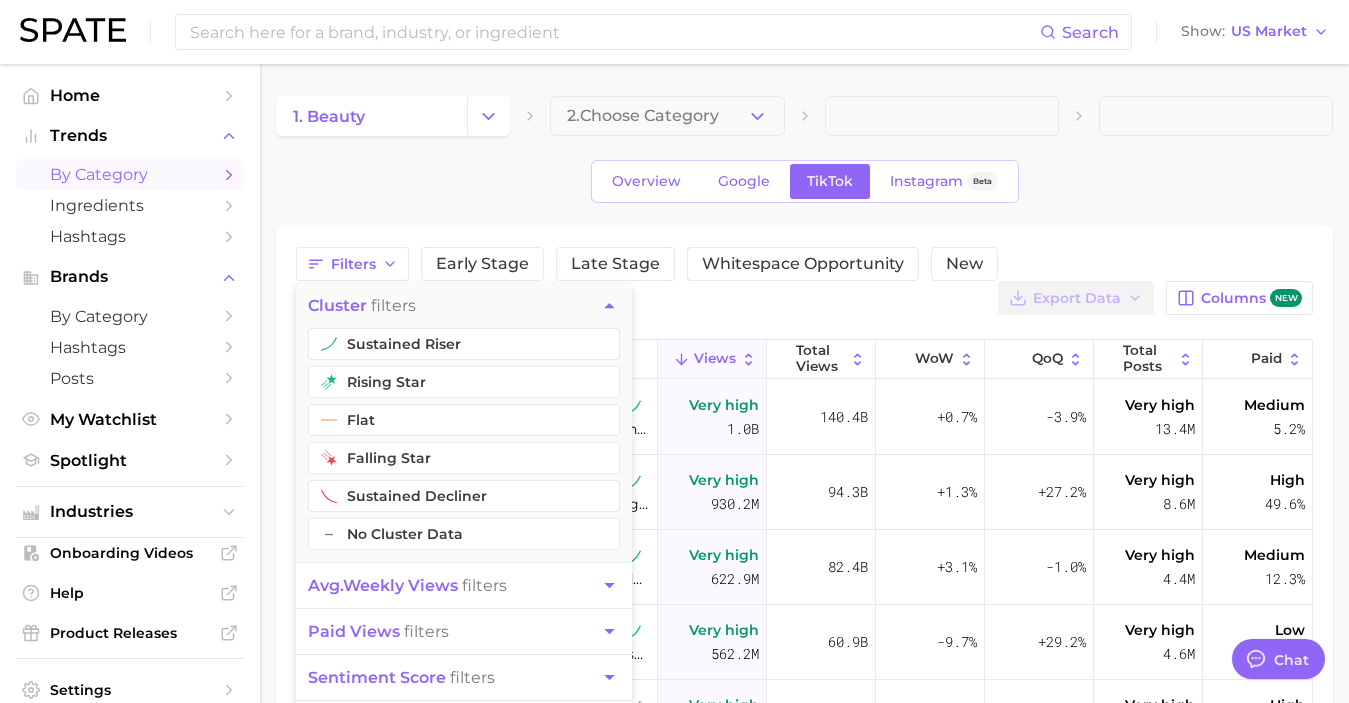 click on "avg.  weekly views" at bounding box center (383, 585) 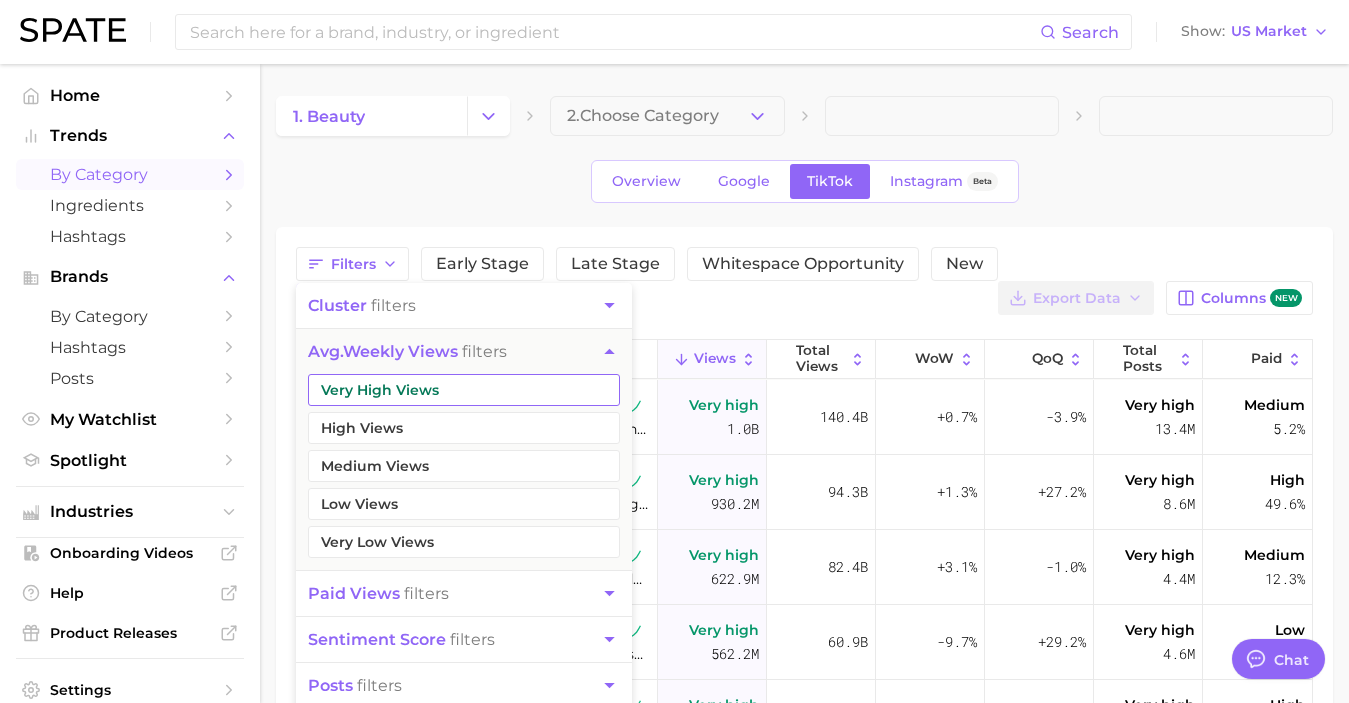 click on "Very High Views" at bounding box center (464, 390) 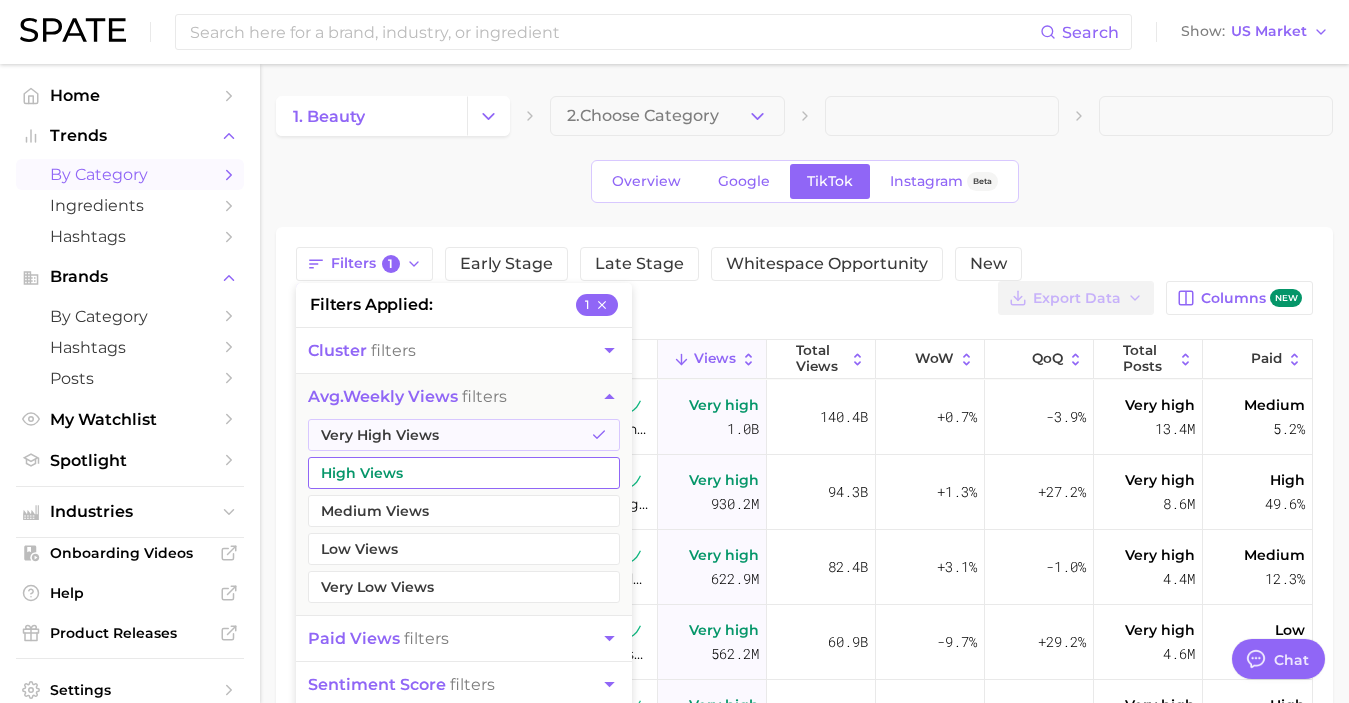 click on "High Views" at bounding box center (464, 473) 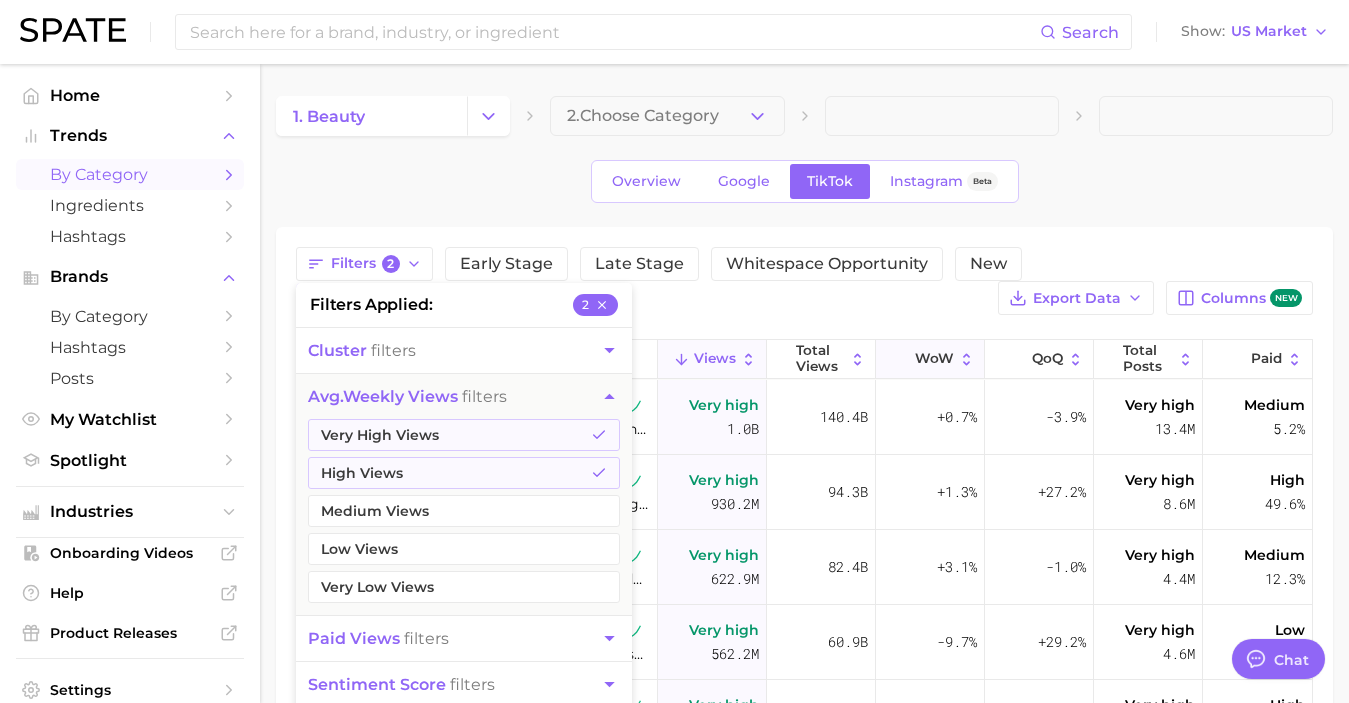 click on "WoW" at bounding box center [934, 359] 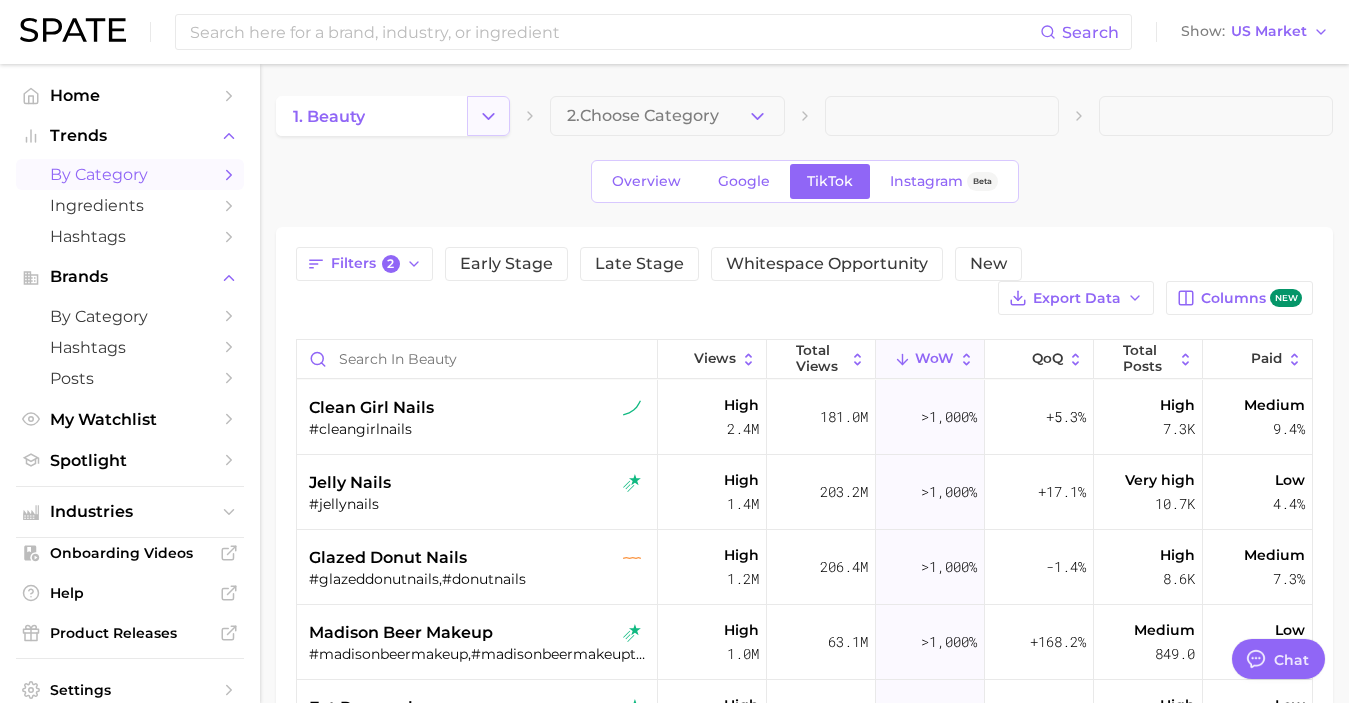 click at bounding box center (488, 116) 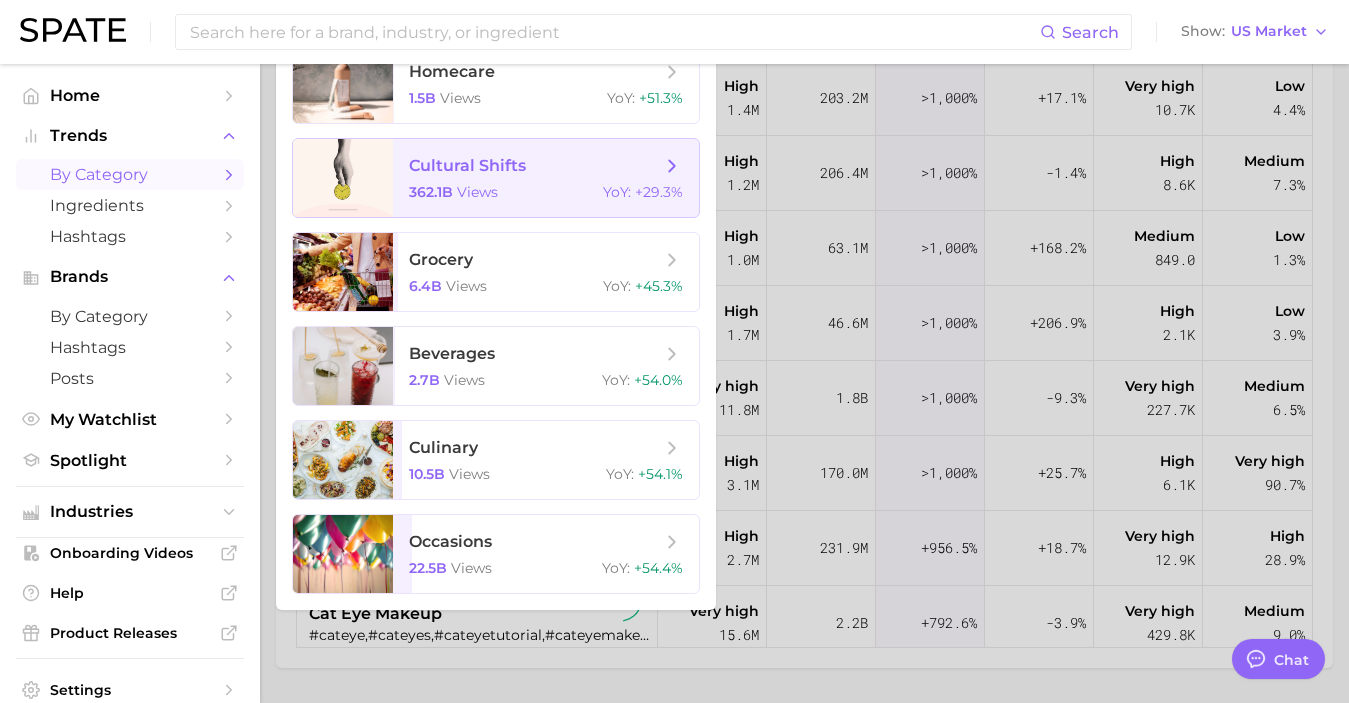 scroll, scrollTop: 393, scrollLeft: 0, axis: vertical 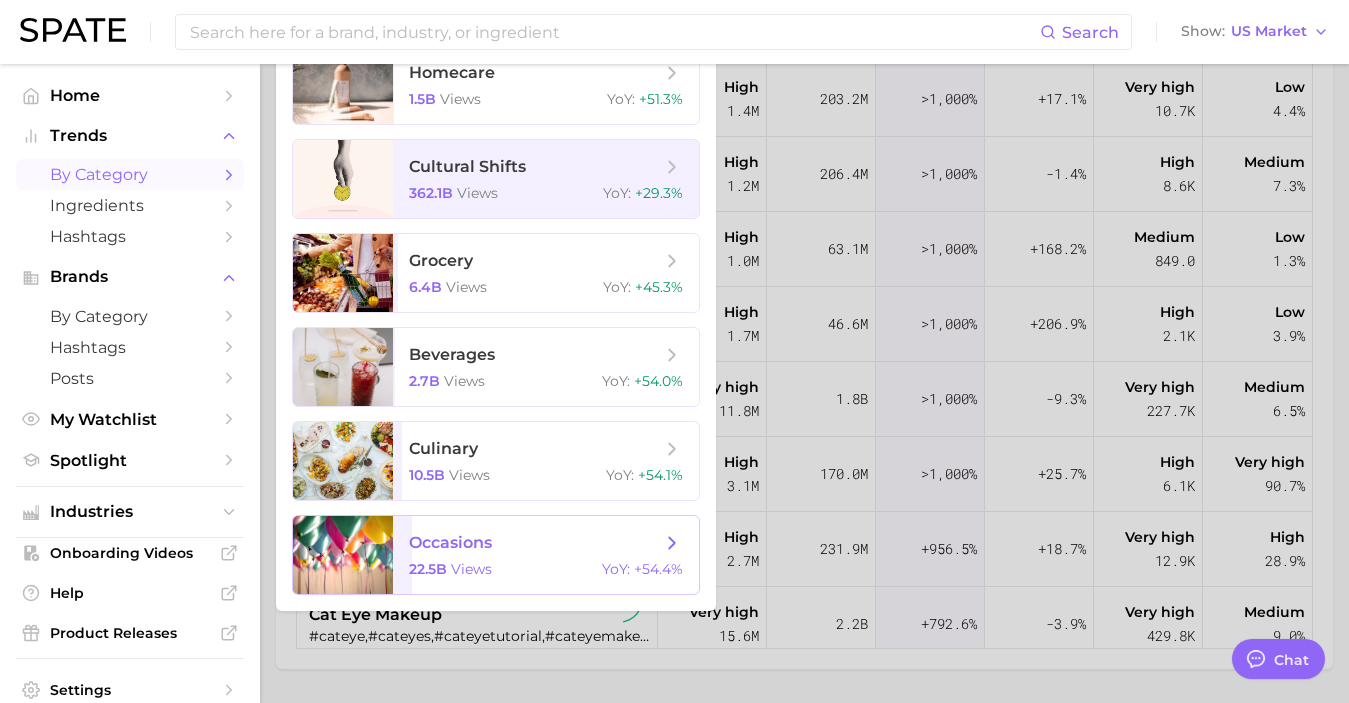 click on "occasions 22.5b   views YoY :   +54.4%" at bounding box center [546, 555] 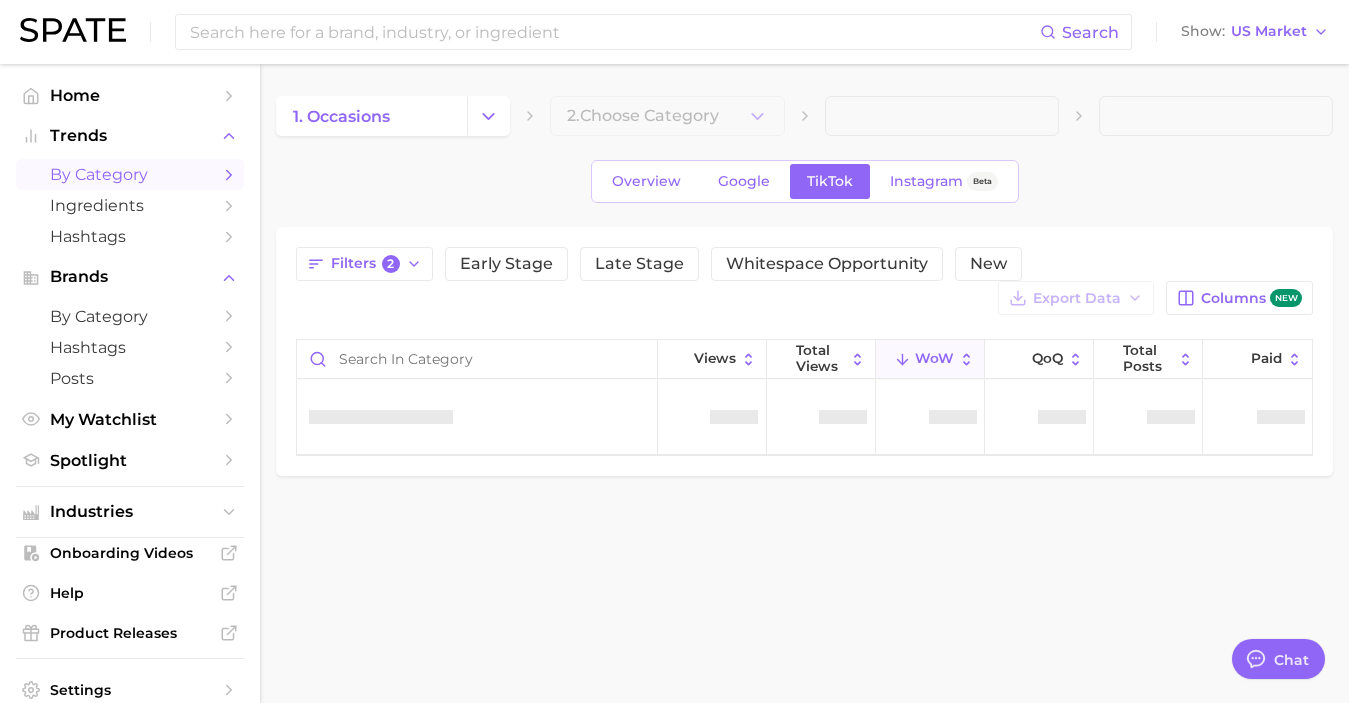 scroll, scrollTop: 0, scrollLeft: 0, axis: both 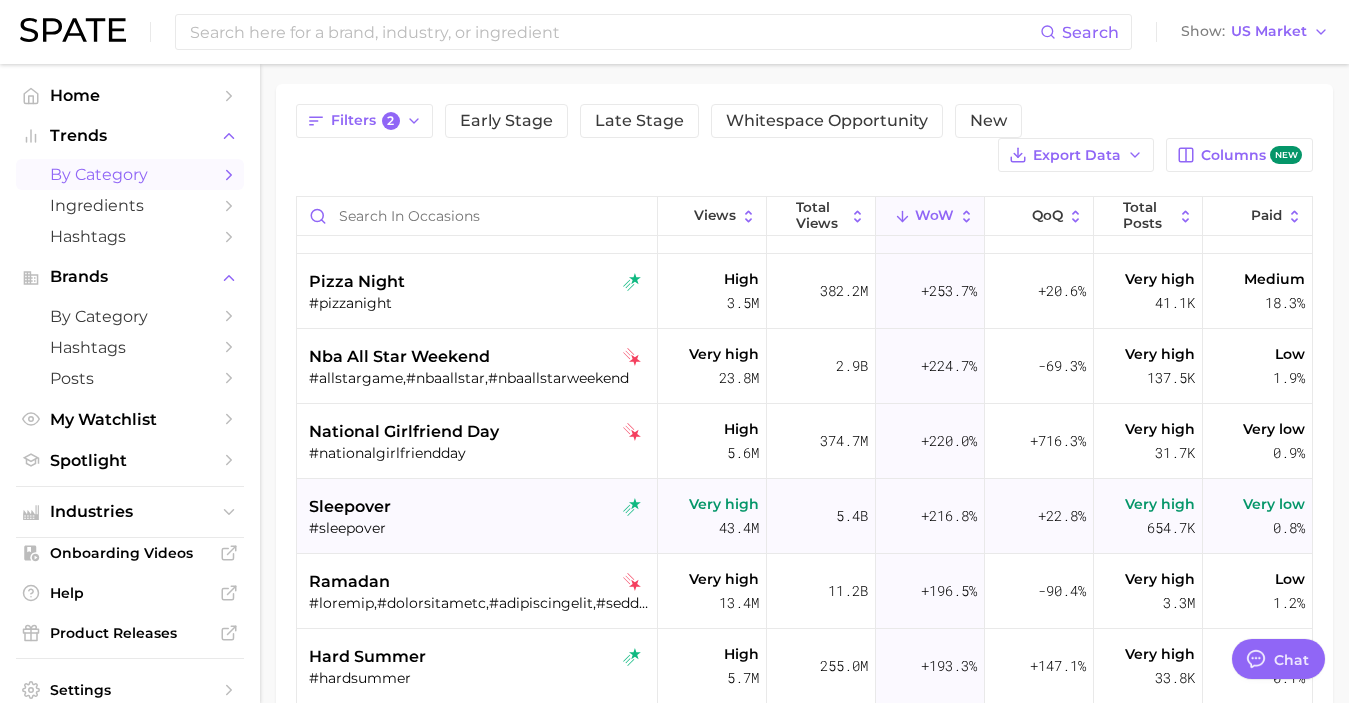 click on "sleepover" at bounding box center (479, 507) 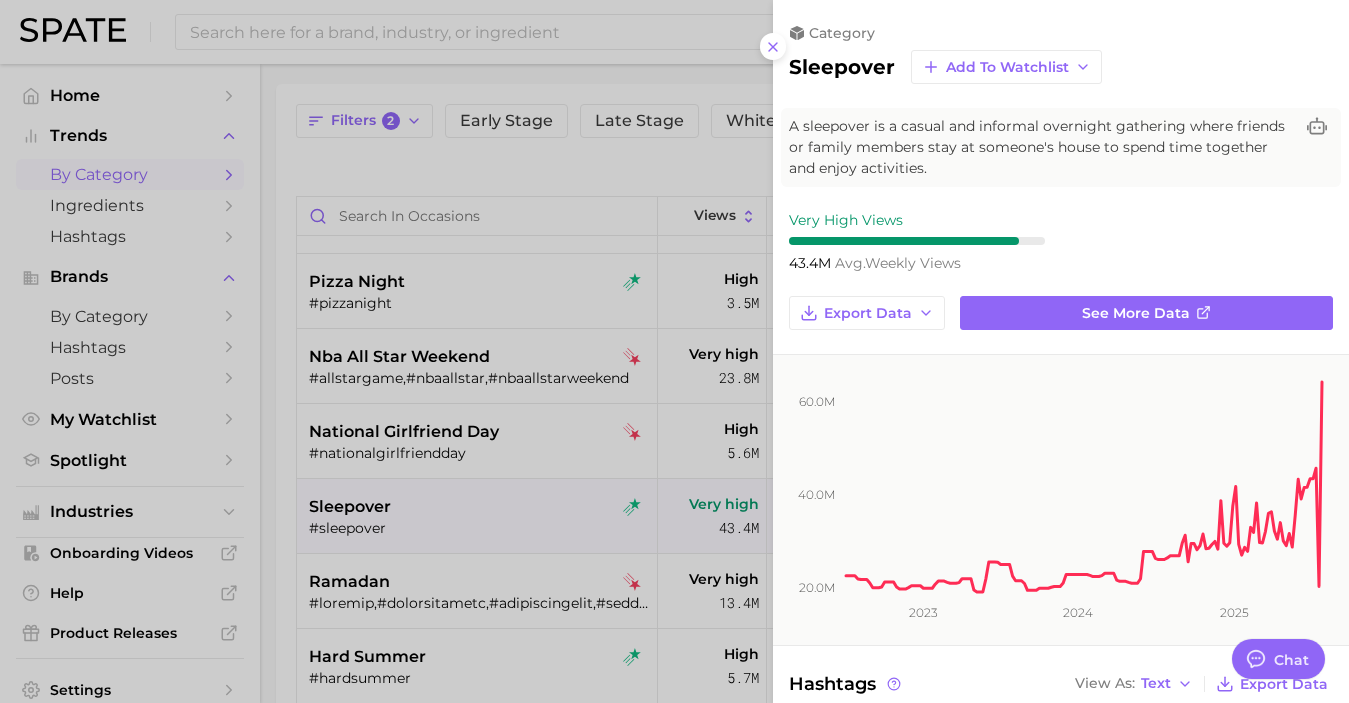 scroll, scrollTop: 0, scrollLeft: 0, axis: both 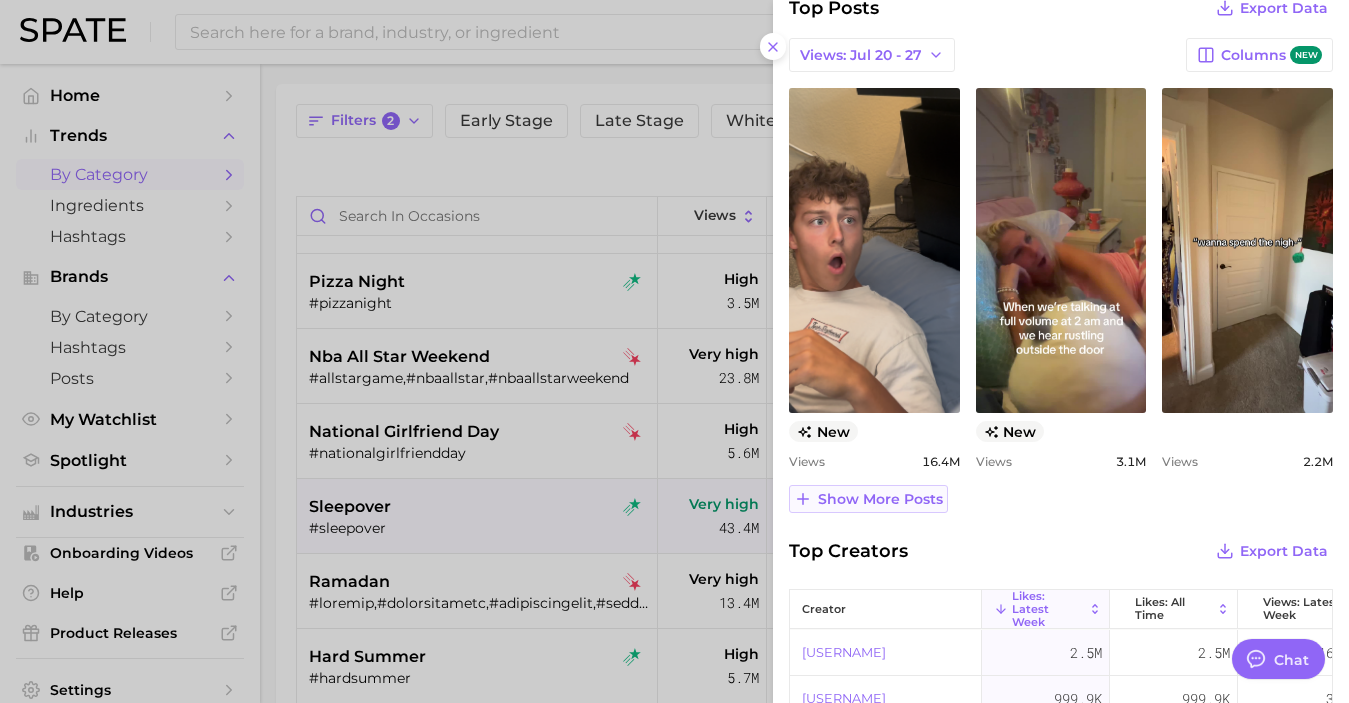click on "Show more posts" at bounding box center [880, 499] 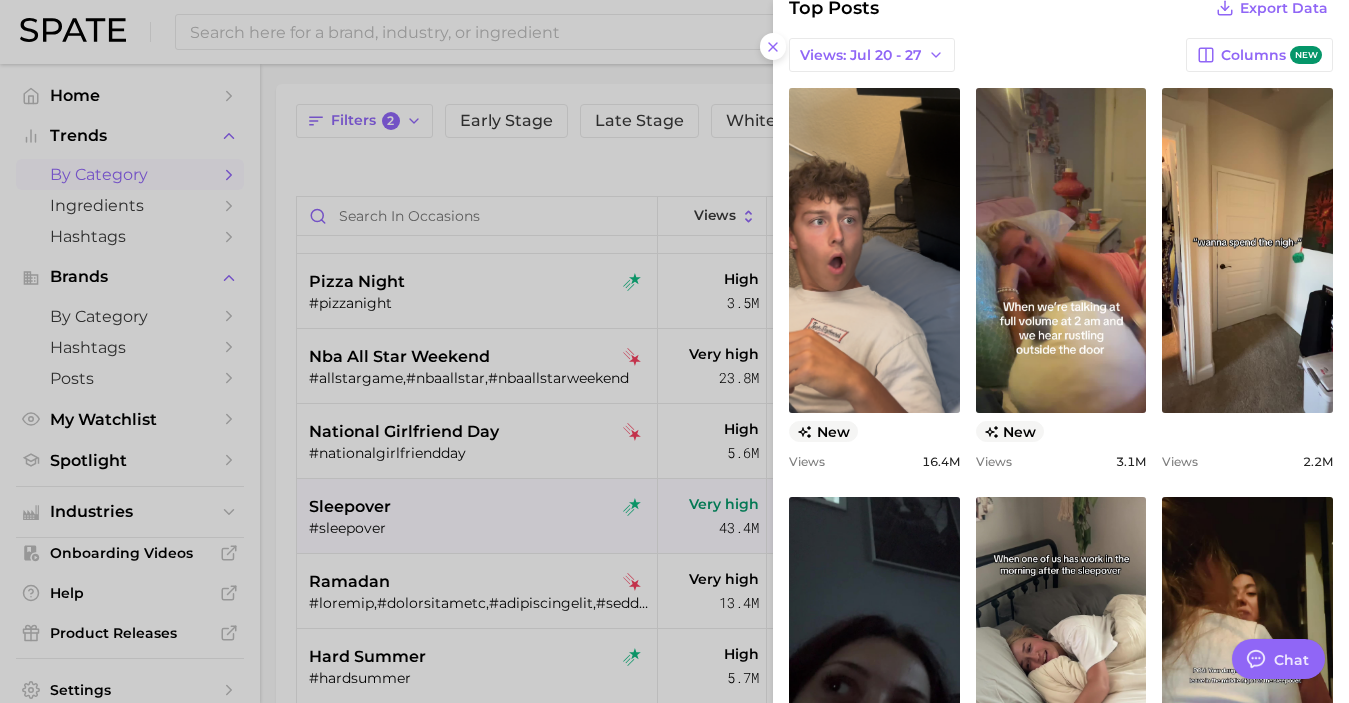 scroll, scrollTop: 915, scrollLeft: 0, axis: vertical 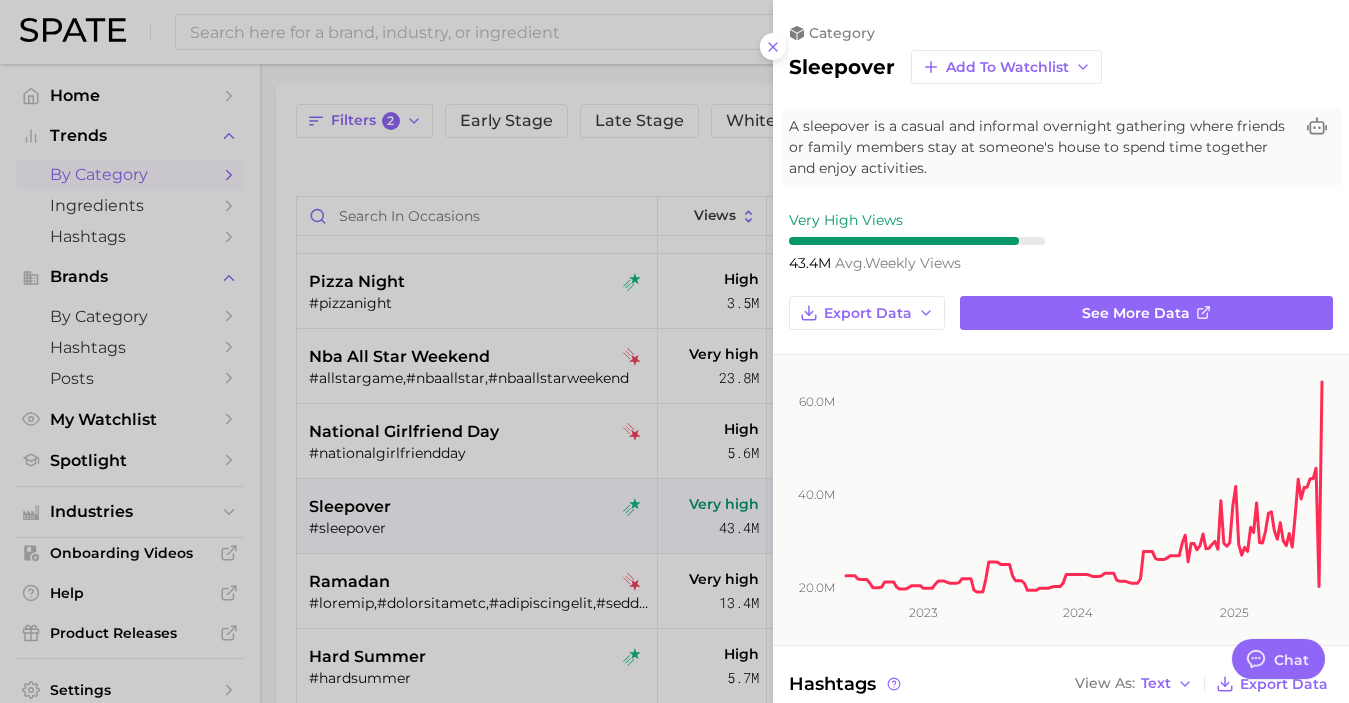 click at bounding box center [674, 351] 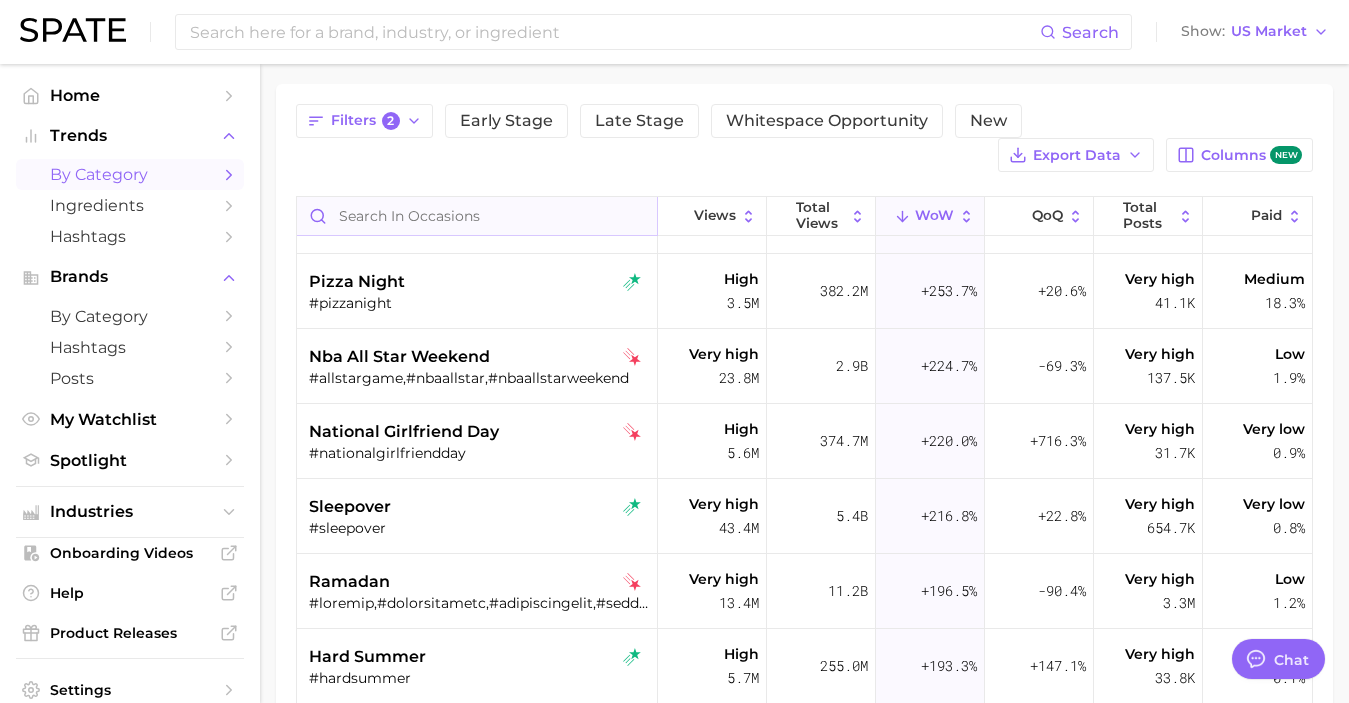 scroll, scrollTop: 0, scrollLeft: 0, axis: both 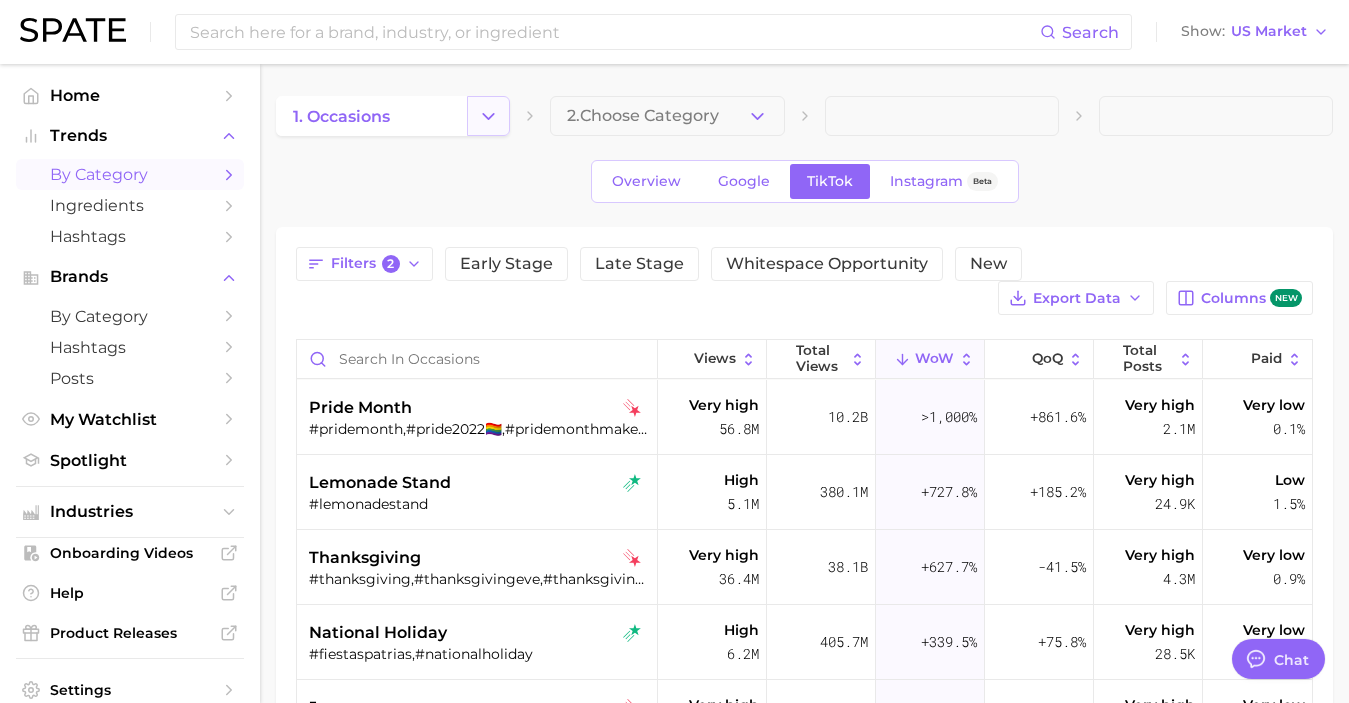 click 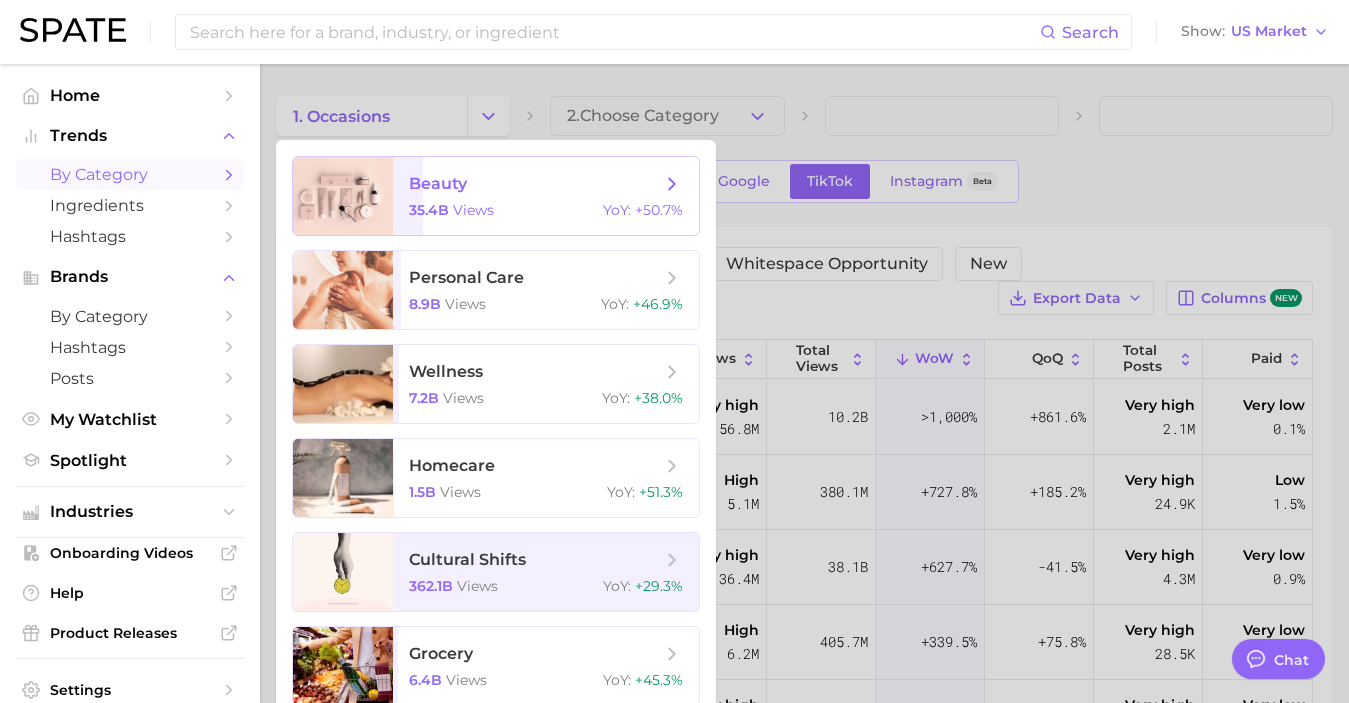 click on "beauty" at bounding box center (535, 184) 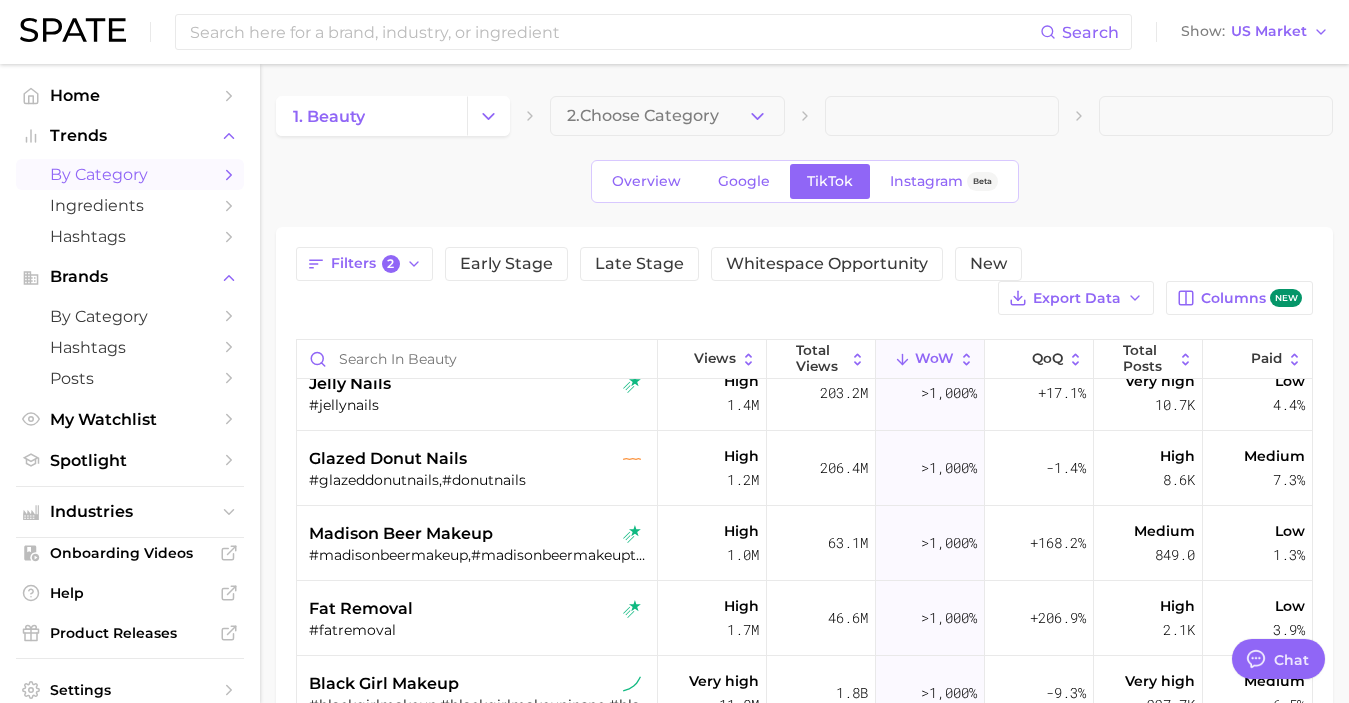 scroll, scrollTop: 11, scrollLeft: 0, axis: vertical 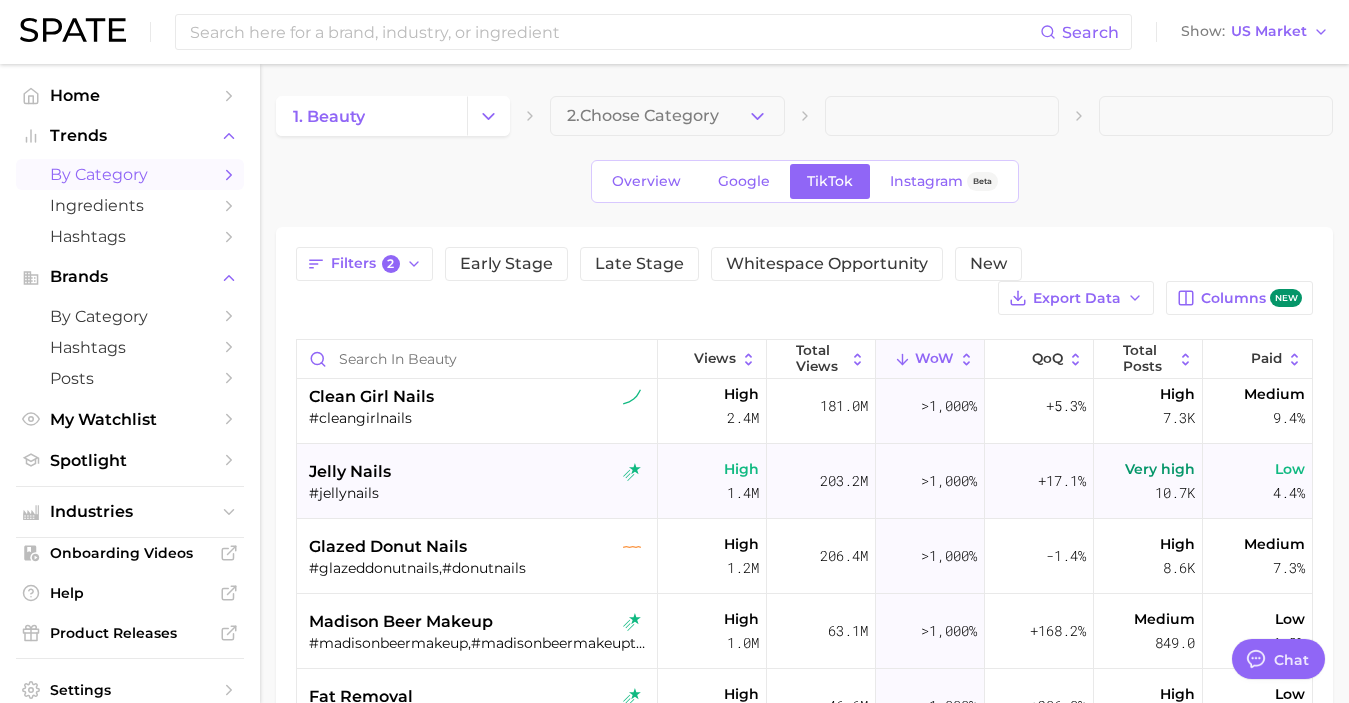 click on "jelly nails" at bounding box center [479, 472] 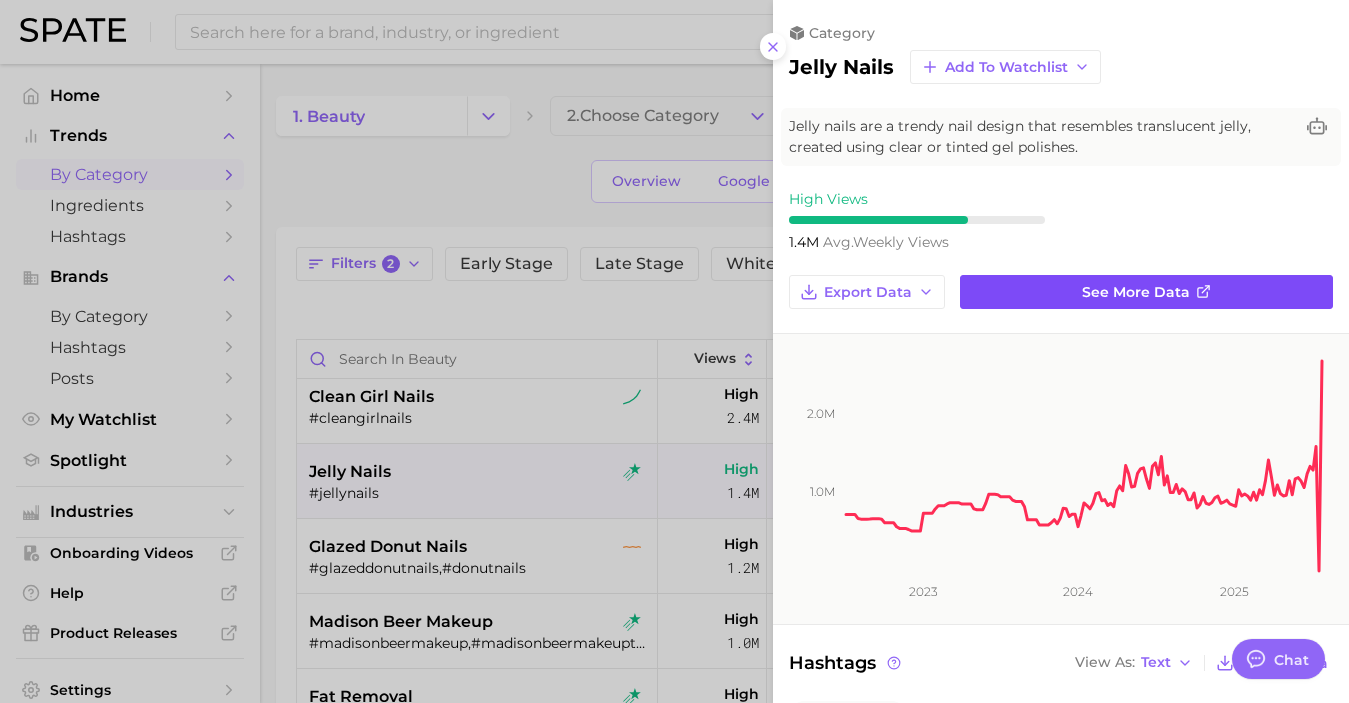 scroll, scrollTop: 0, scrollLeft: 0, axis: both 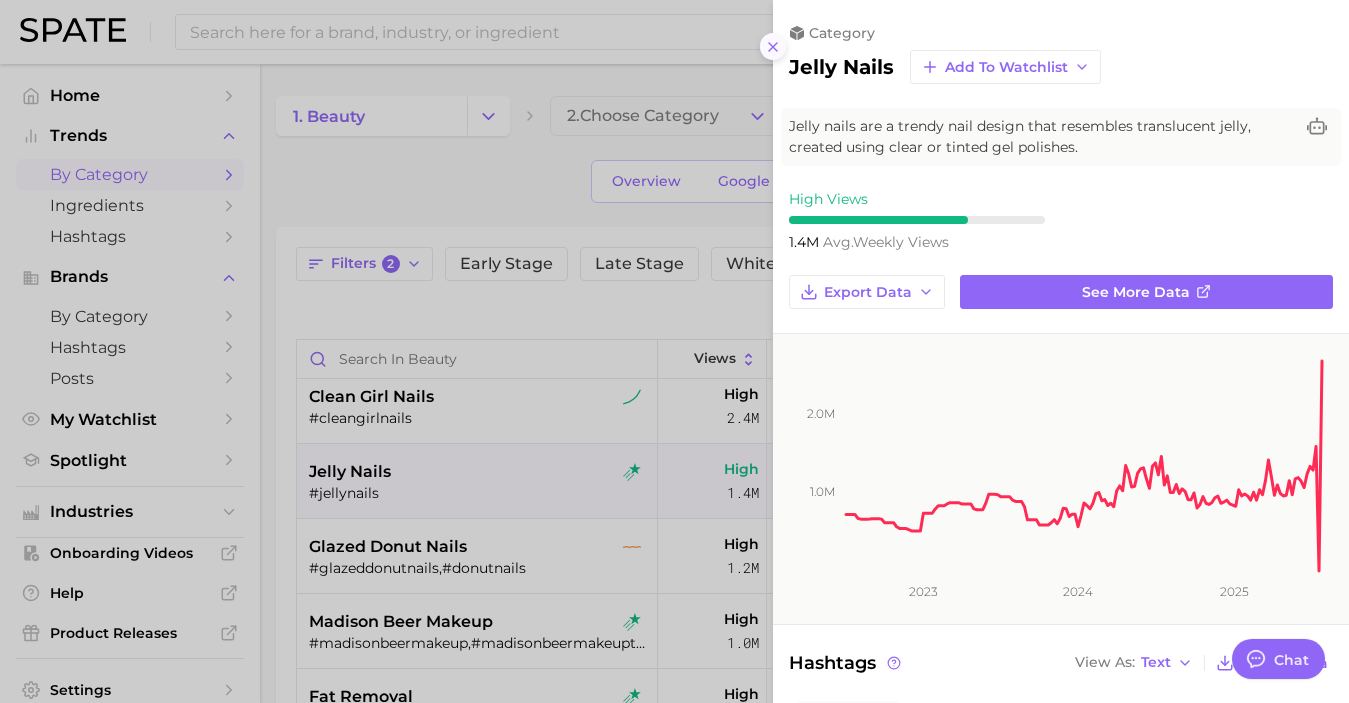 click 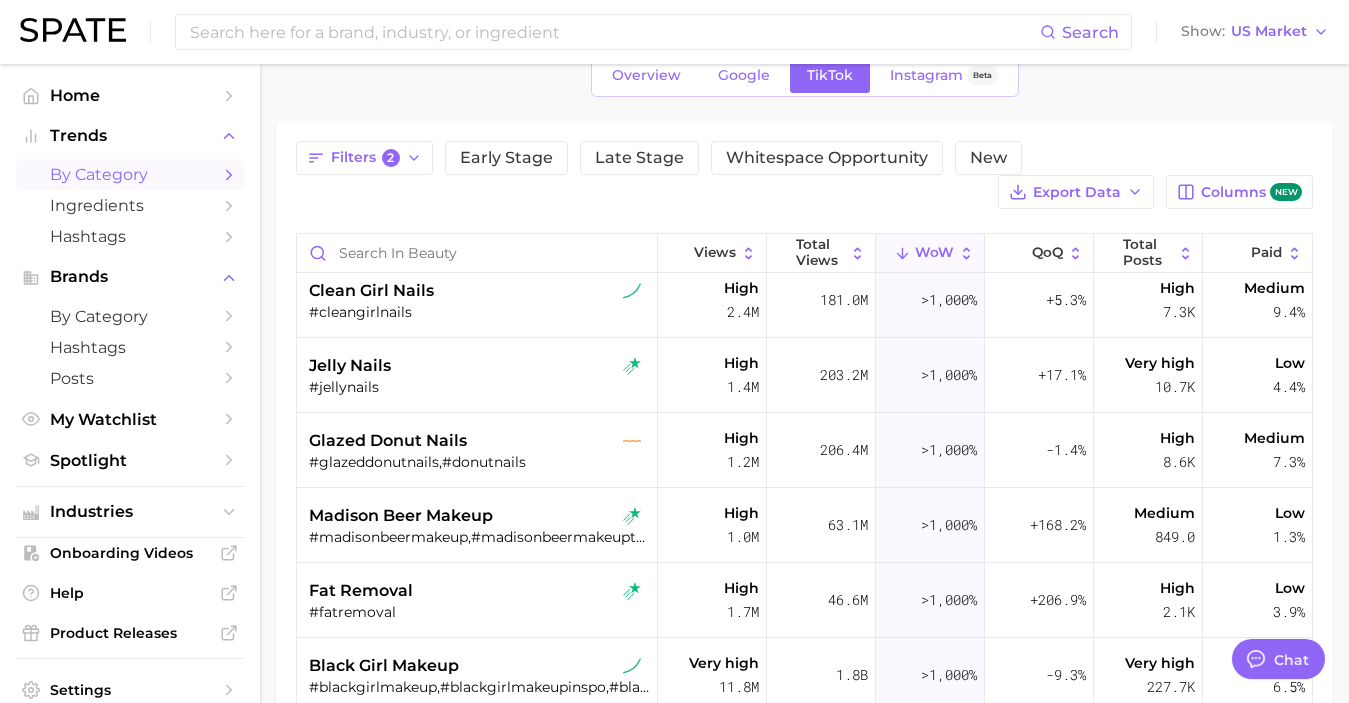 scroll, scrollTop: 113, scrollLeft: 0, axis: vertical 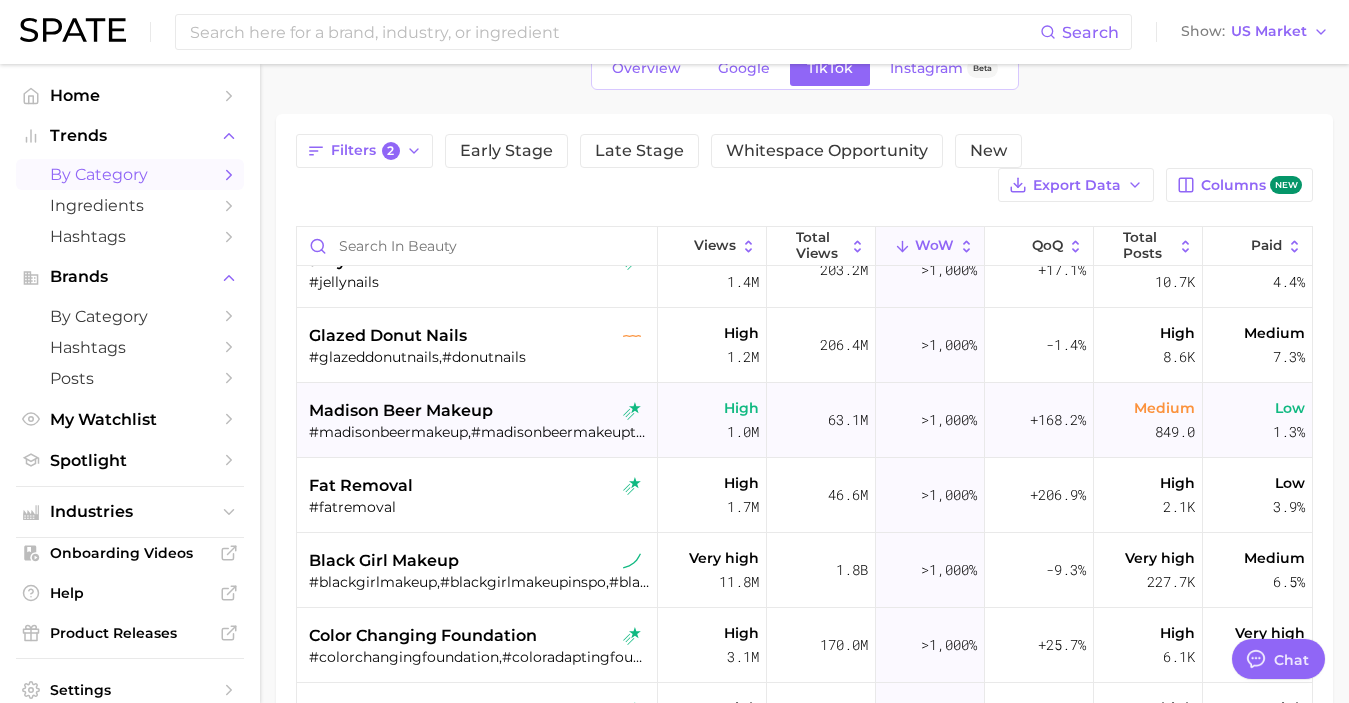 click on "madison beer makeup" at bounding box center (479, 411) 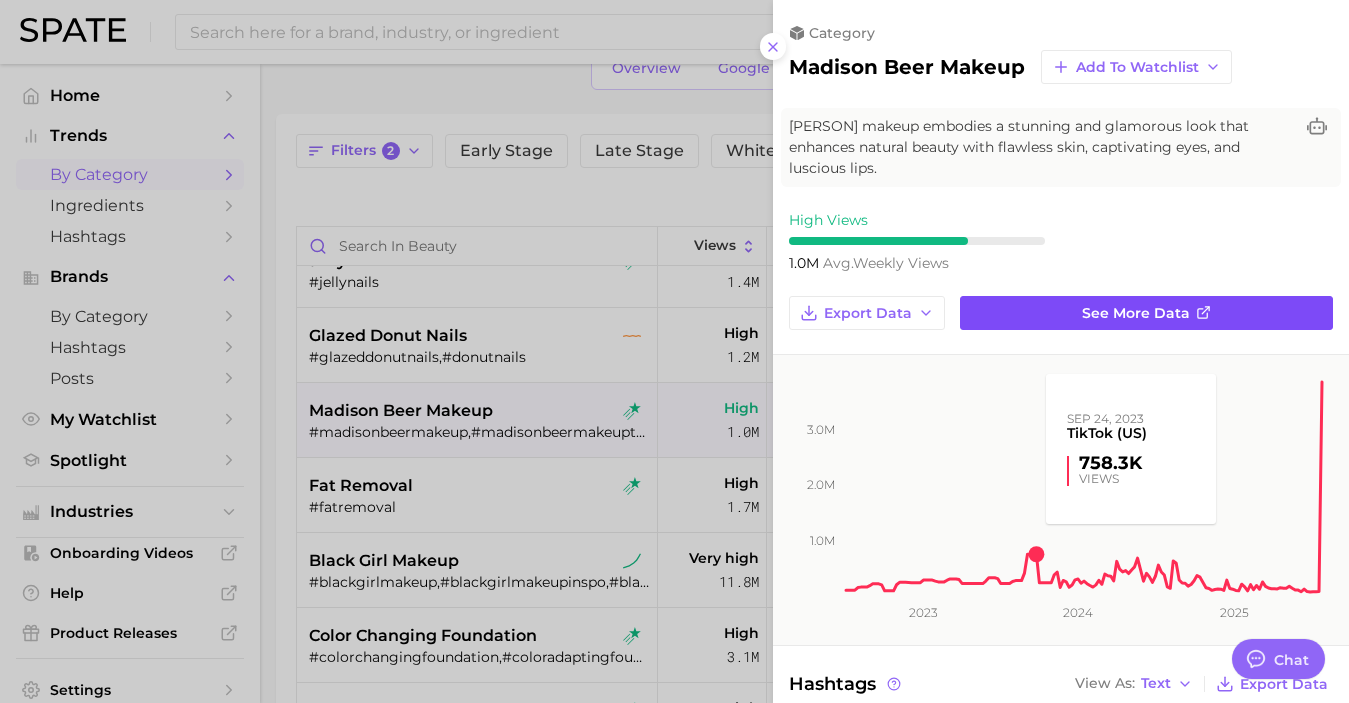 scroll, scrollTop: 0, scrollLeft: 0, axis: both 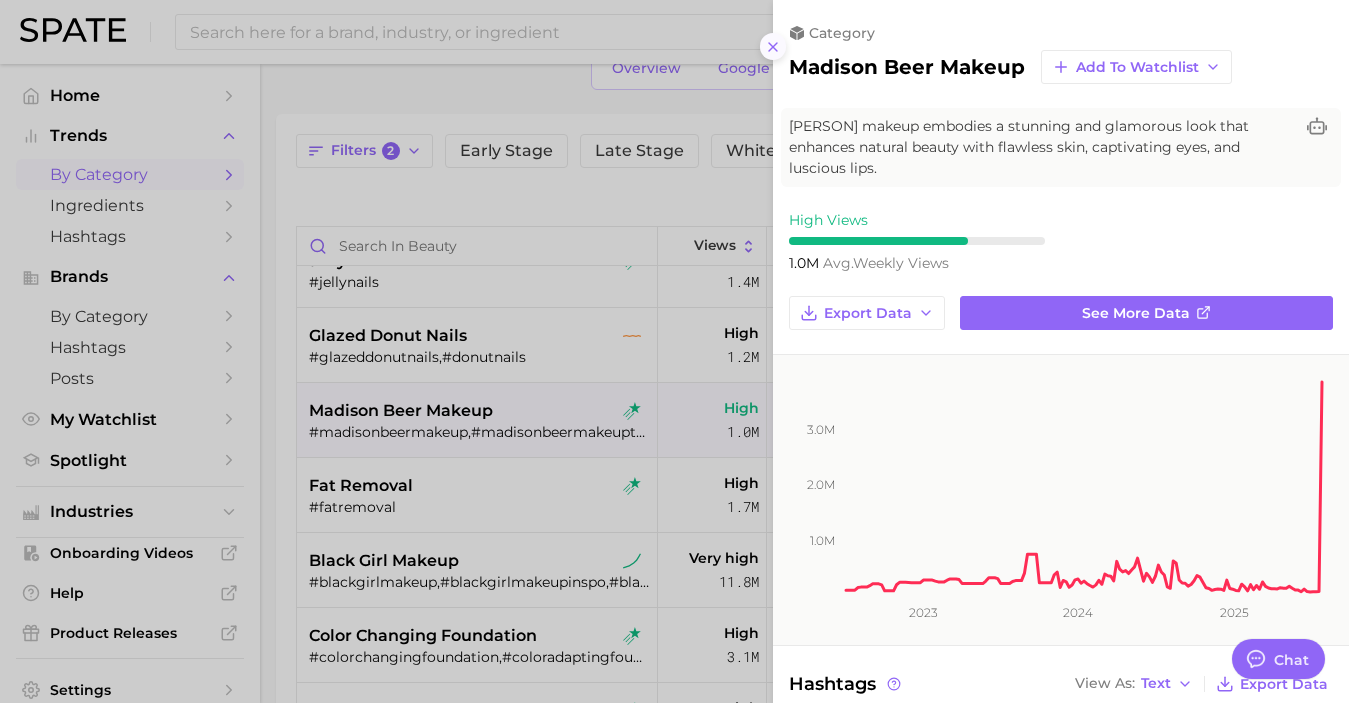 click at bounding box center (773, 46) 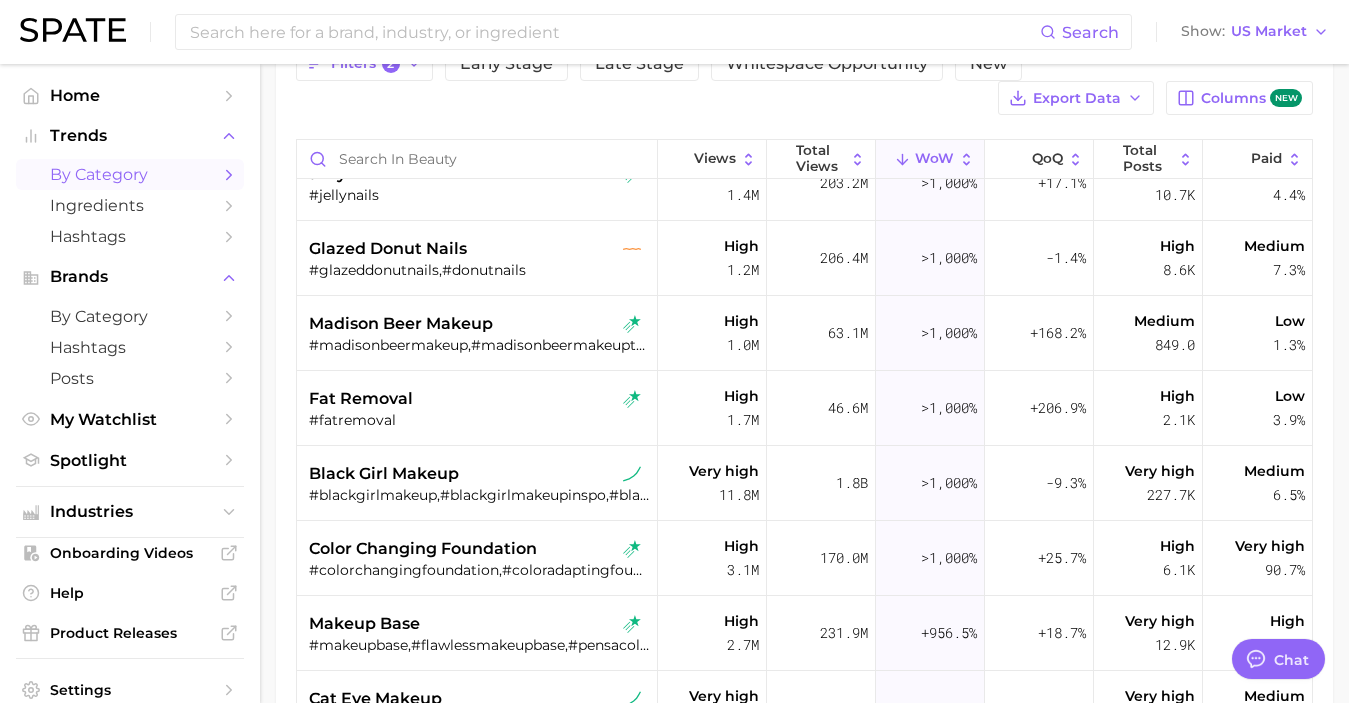scroll, scrollTop: 213, scrollLeft: 0, axis: vertical 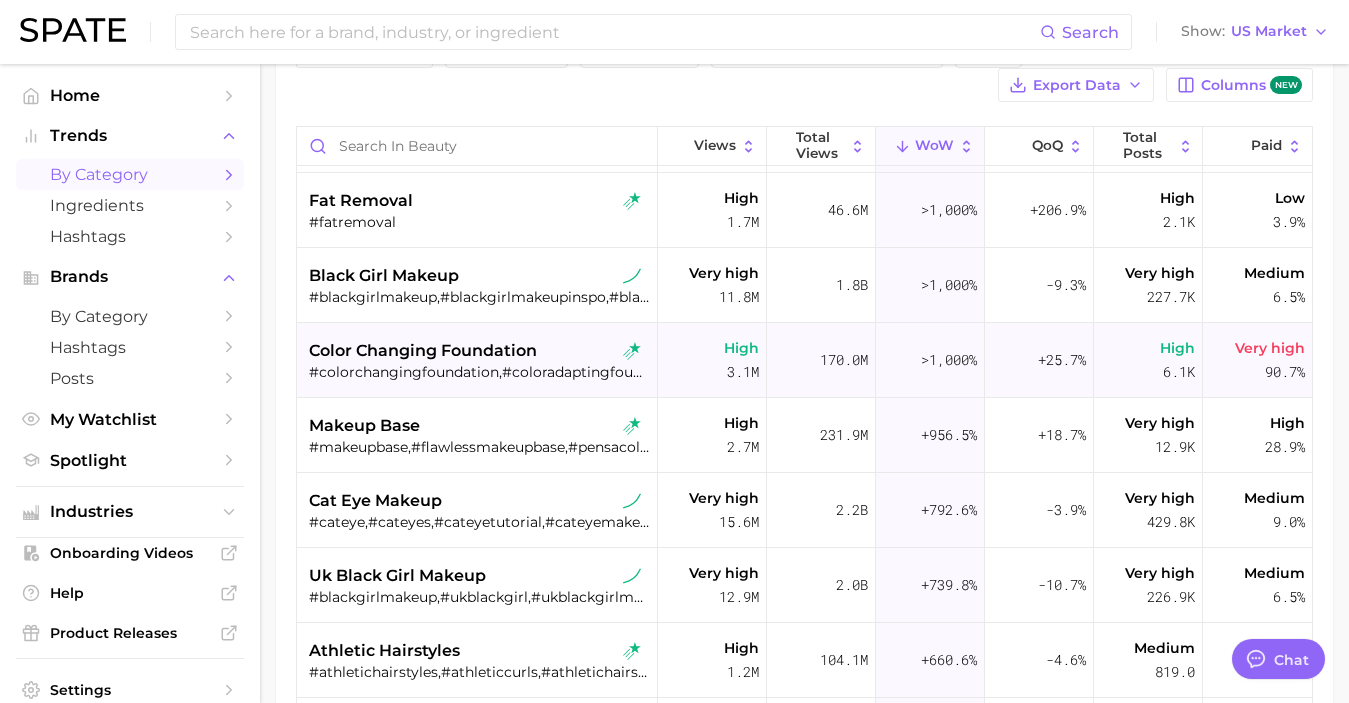 click on "#colorchangingfoundation,#coloradaptingfoundation,#coloradaptivefoundation" at bounding box center (479, 372) 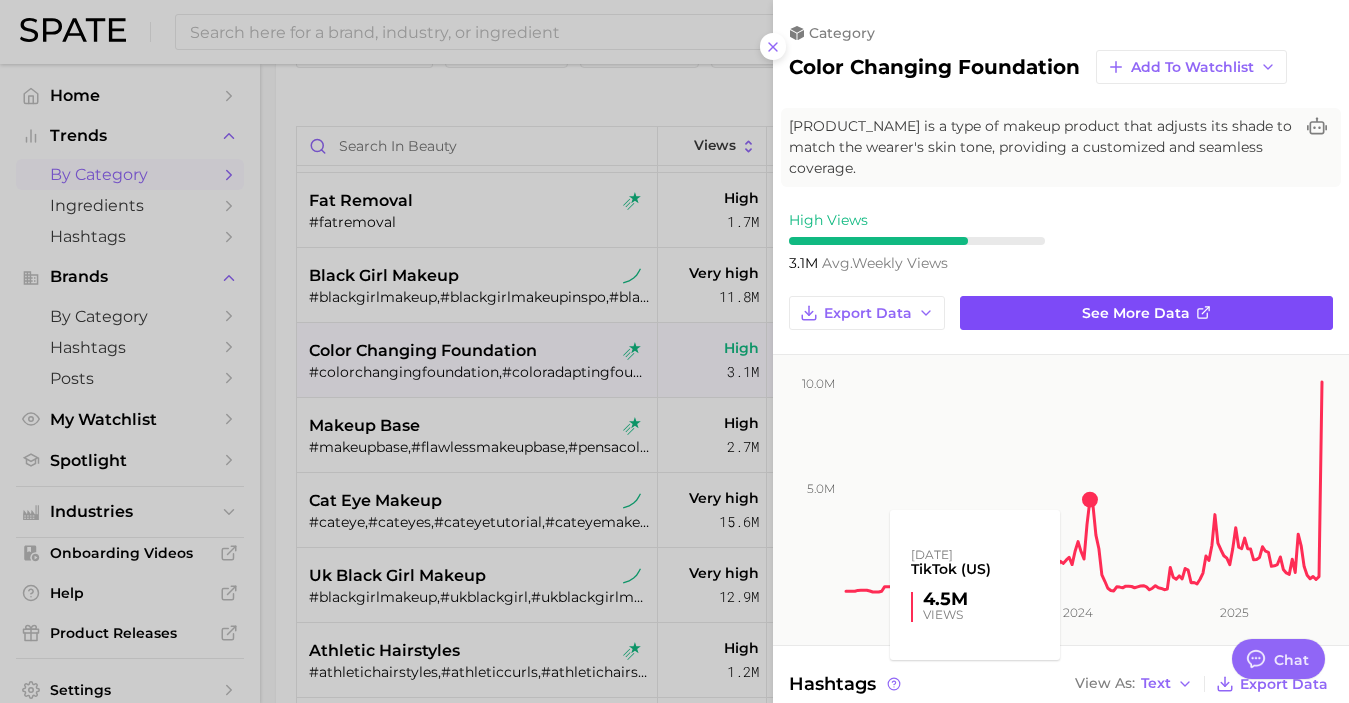 scroll, scrollTop: 0, scrollLeft: 0, axis: both 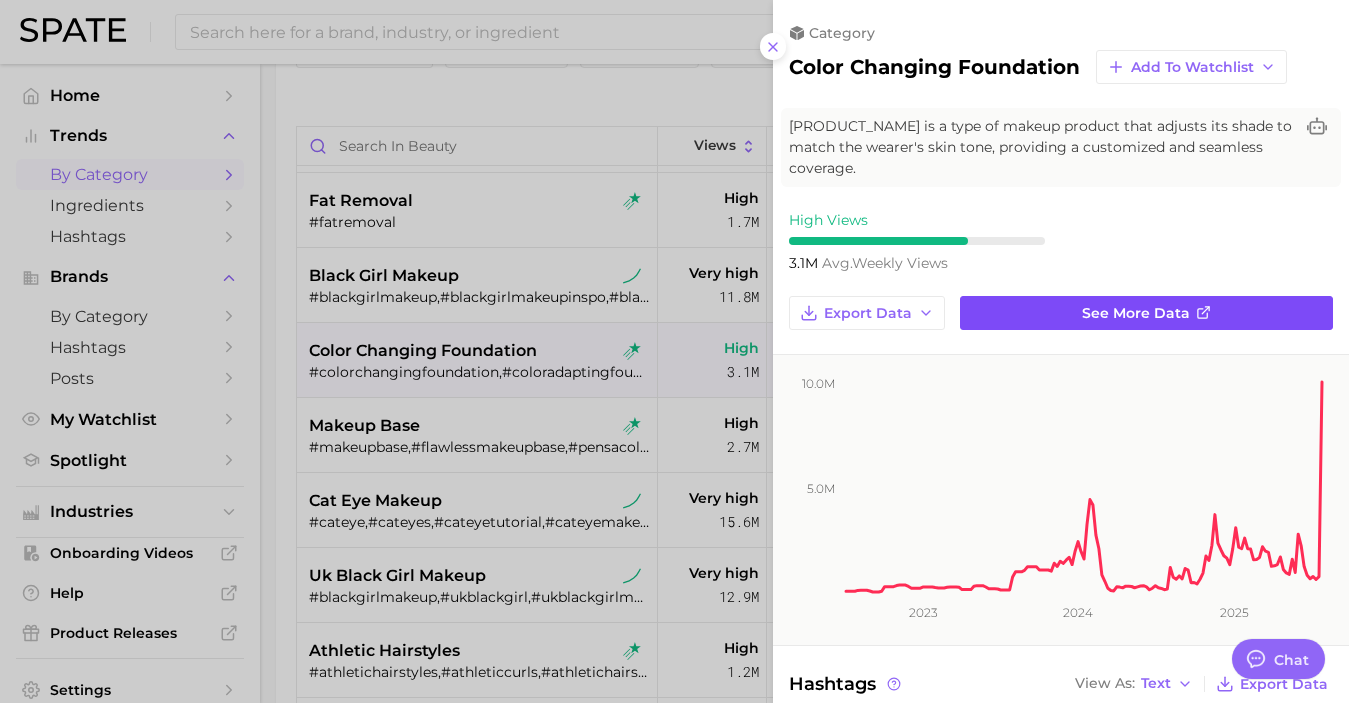 click on "See more data" at bounding box center (1136, 313) 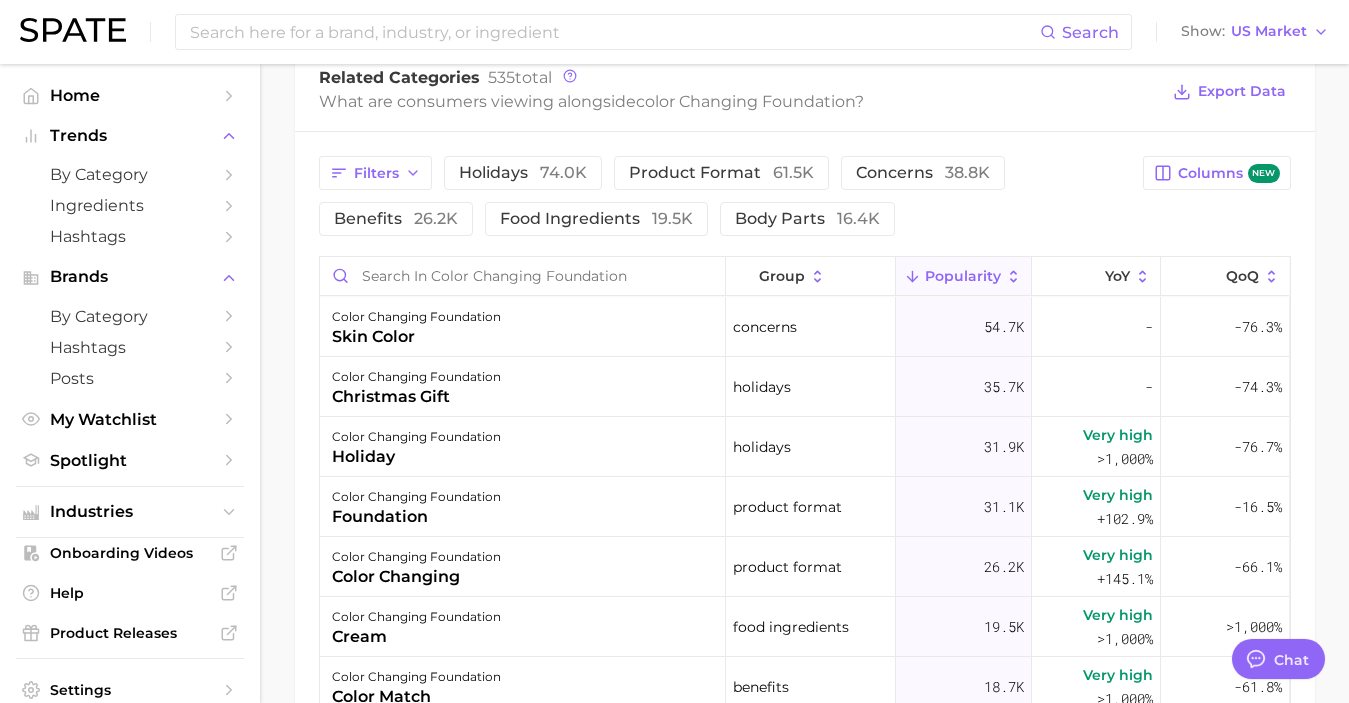 scroll, scrollTop: 1139, scrollLeft: 0, axis: vertical 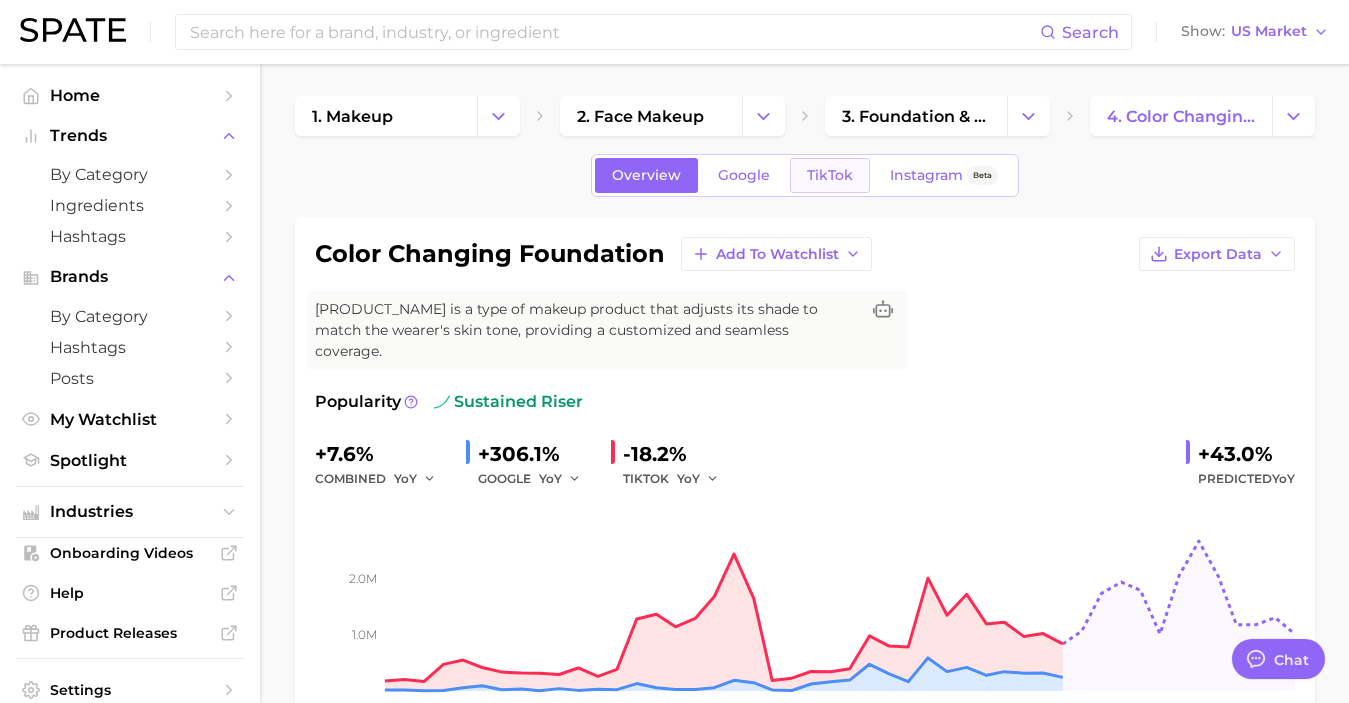click on "TikTok" at bounding box center (830, 175) 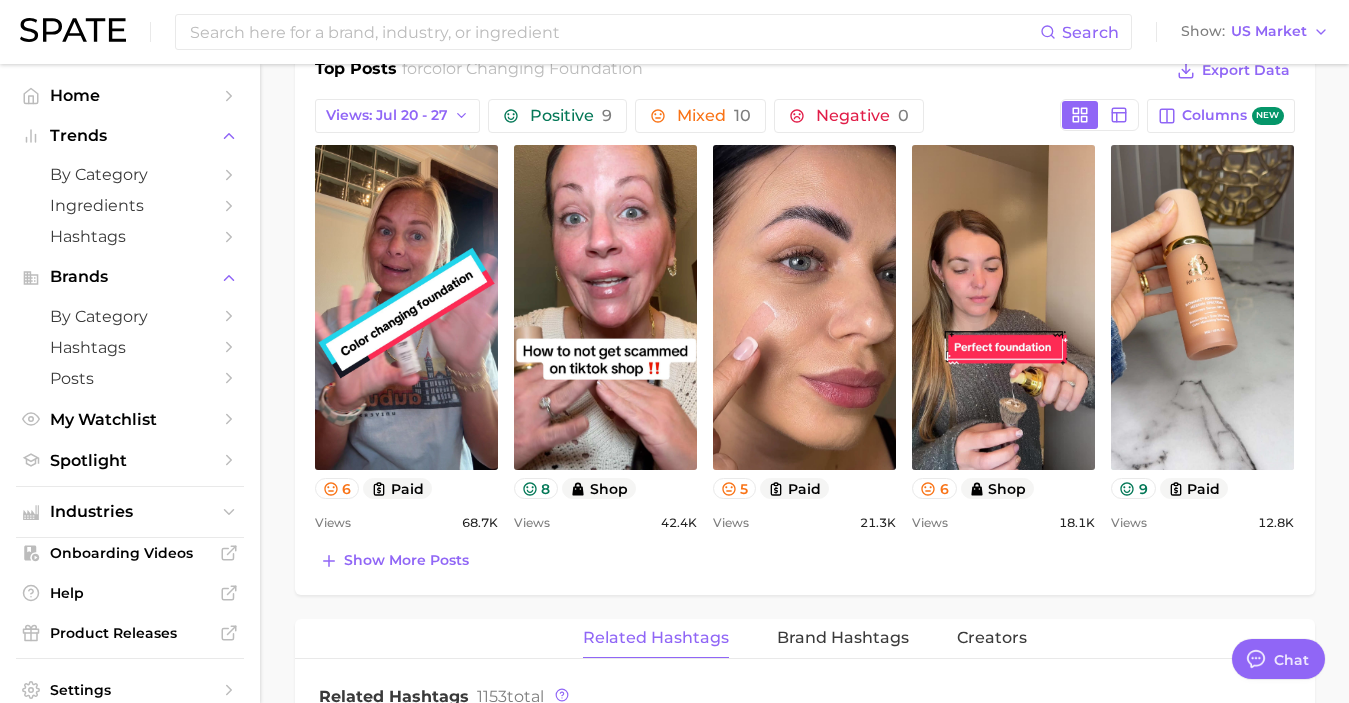 scroll, scrollTop: 995, scrollLeft: 0, axis: vertical 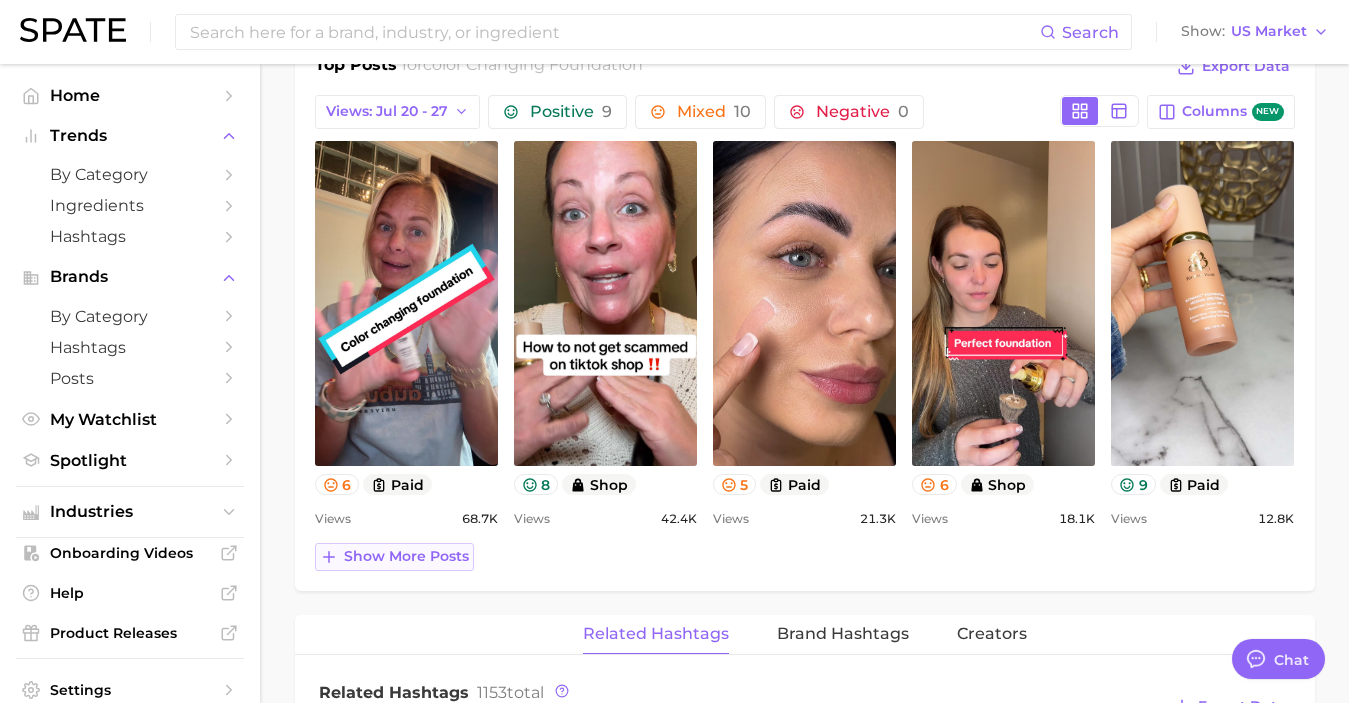 click on "Show more posts" at bounding box center [406, 556] 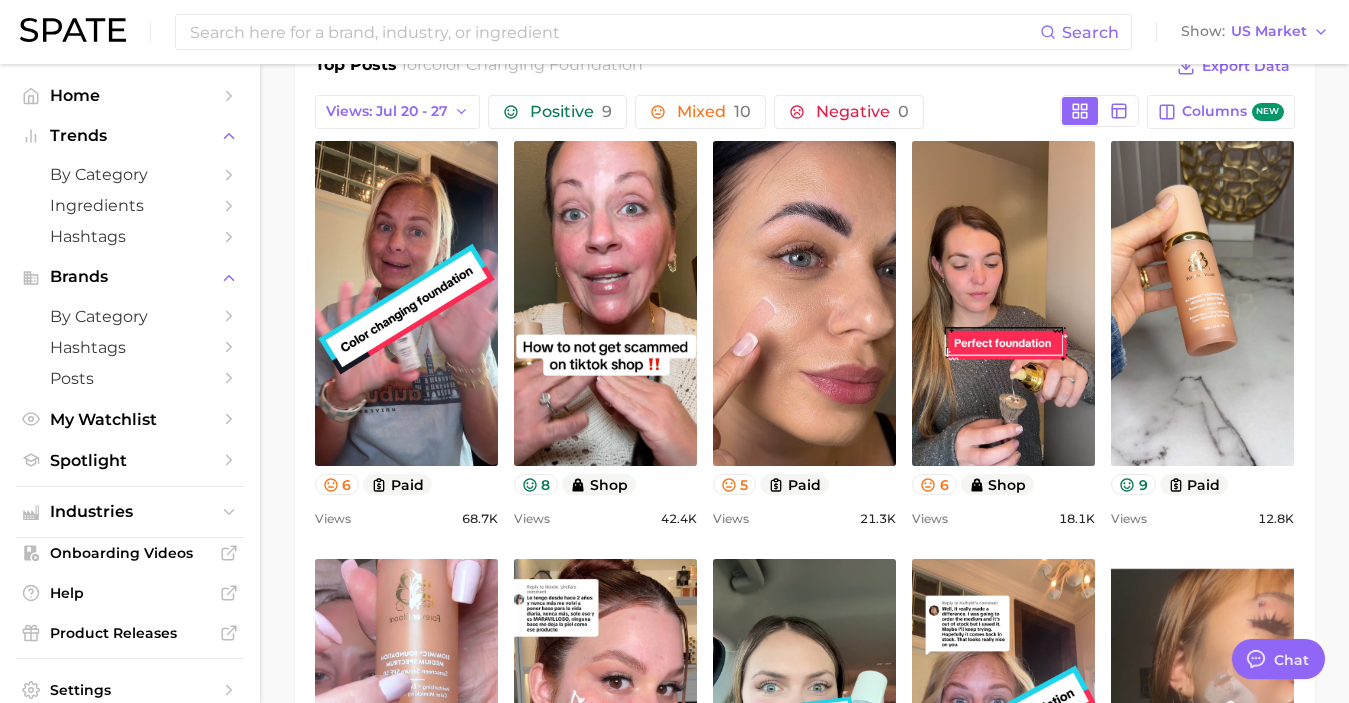 scroll, scrollTop: 1040, scrollLeft: 0, axis: vertical 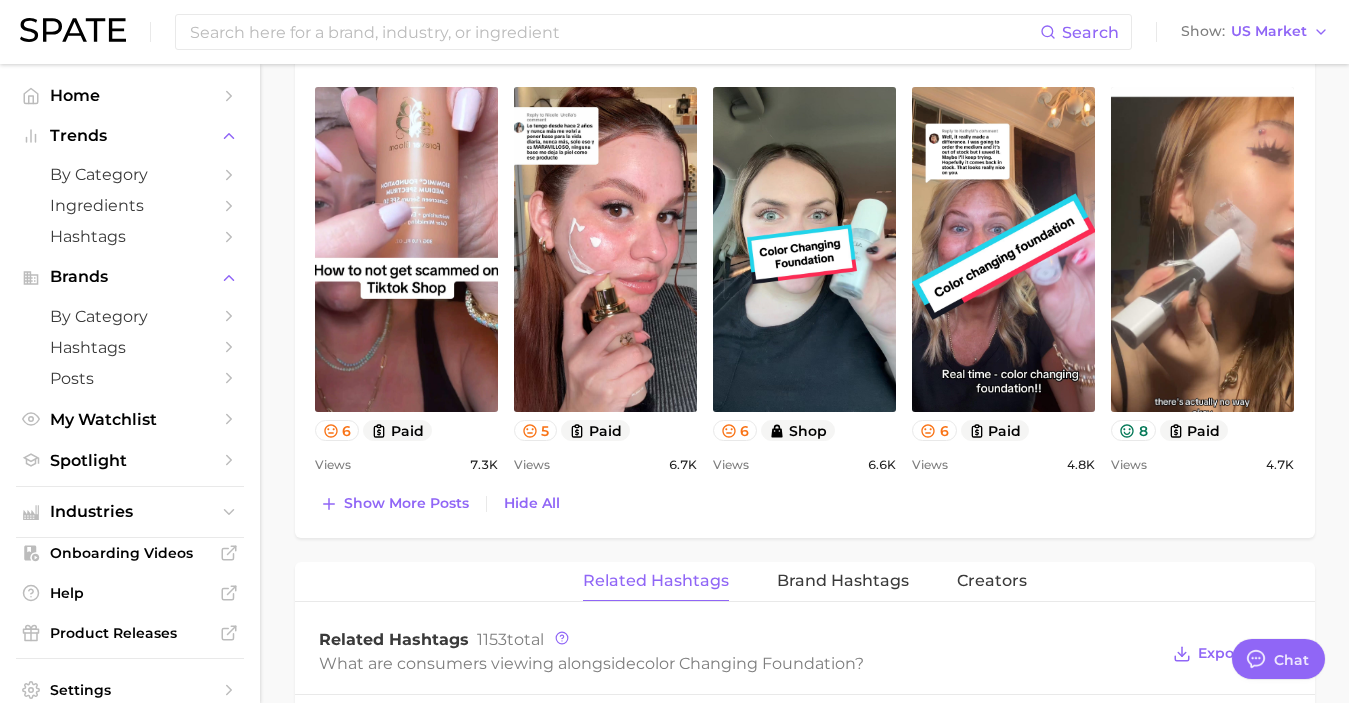 click on "Top Posts for [PRODUCT_NAME] Export Data Views: [DATE] - [DATE] Positive 9 Mixed 10 Negative 0 Columns new view post on TikTok 6 paid Views [NUMBER]k view post on TikTok 8 shop Views [NUMBER]k view post on TikTok 5 paid Views [NUMBER]k view post on TikTok 6 shop Views [NUMBER]k view post on TikTok 9 paid Views [NUMBER]k view post on TikTok 6 paid Views [NUMBER]k view post on TikTok 5 paid Views [NUMBER]k view post on TikTok 6 shop Views [NUMBER]k view post on TikTok 6 paid Views [NUMBER]k view post on TikTok 8 paid Views [NUMBER]k Show more posts Hide All" at bounding box center [805, 49] 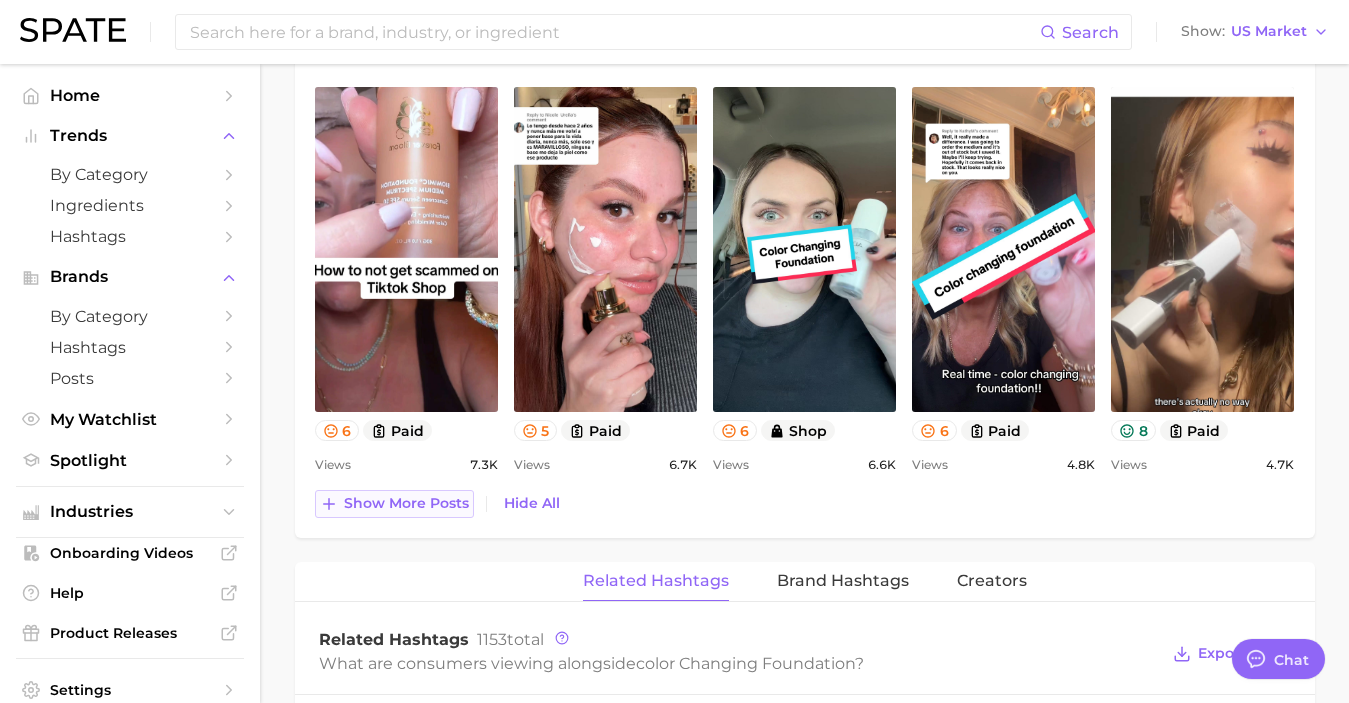 click on "Show more posts" at bounding box center [394, 504] 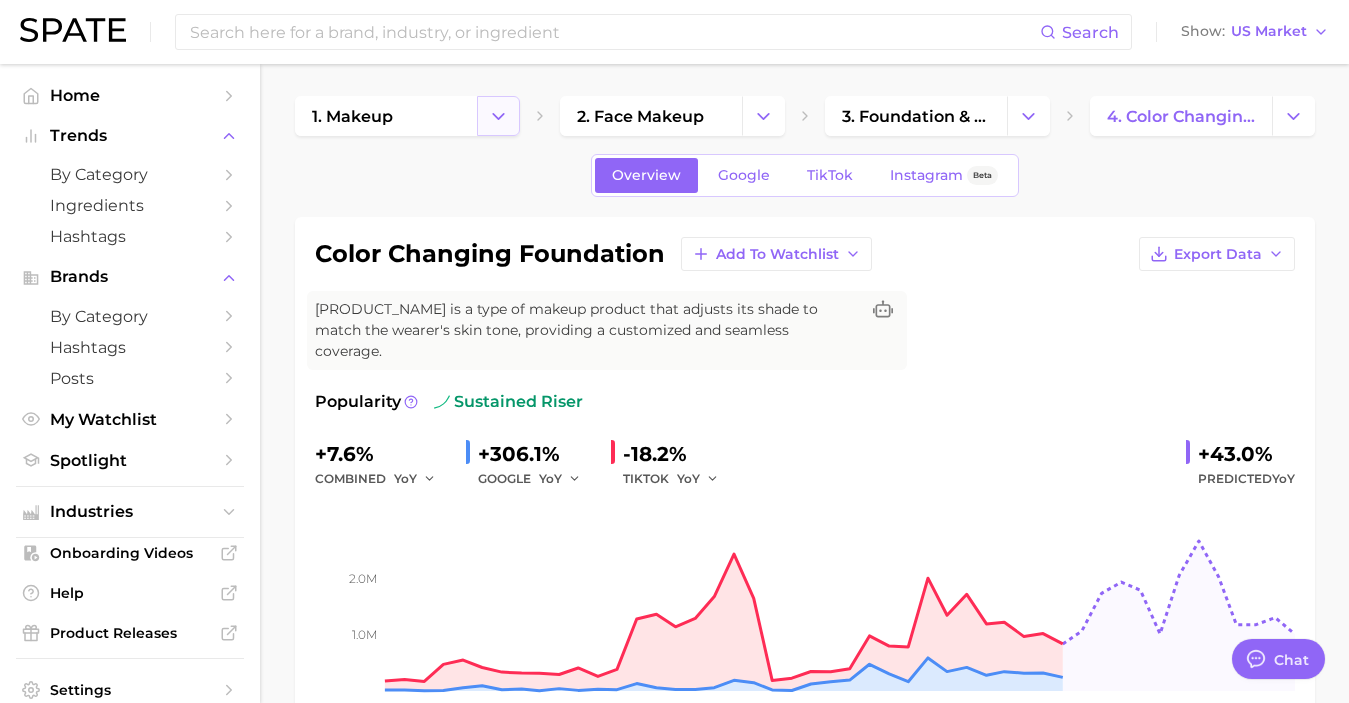 click 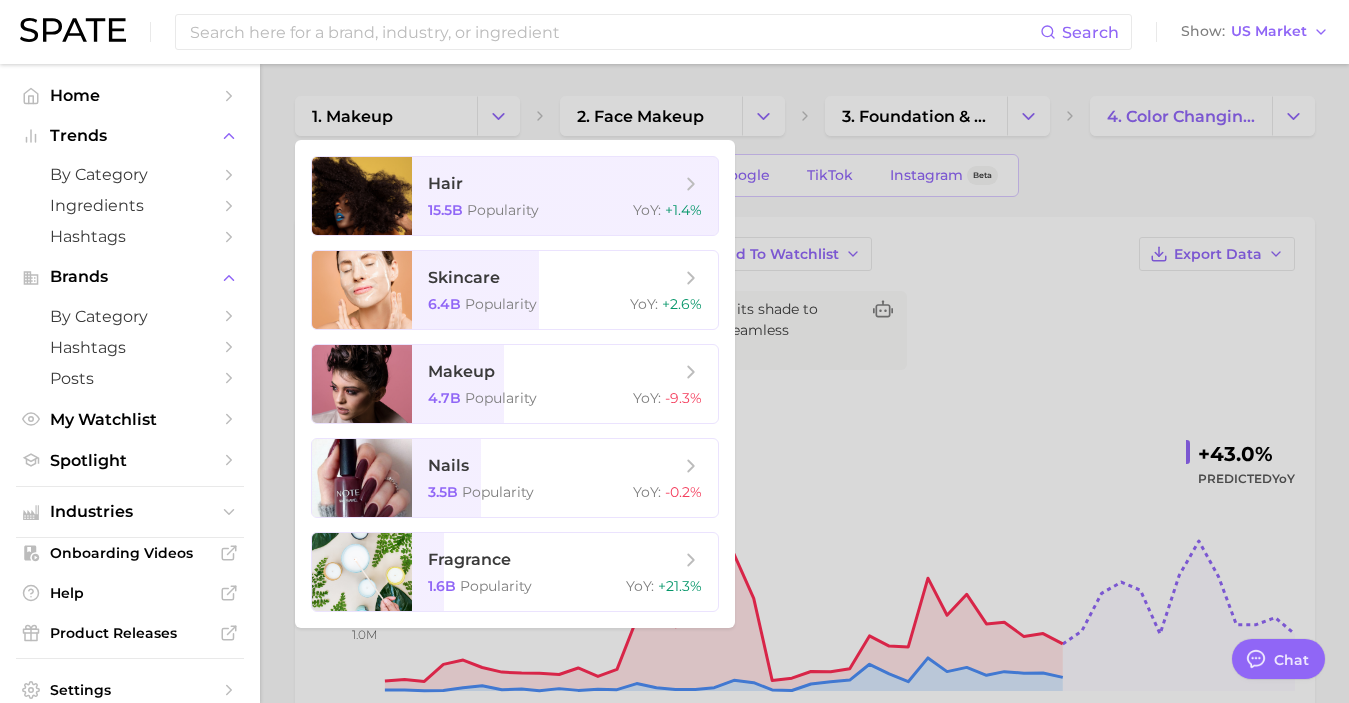 click at bounding box center [674, 351] 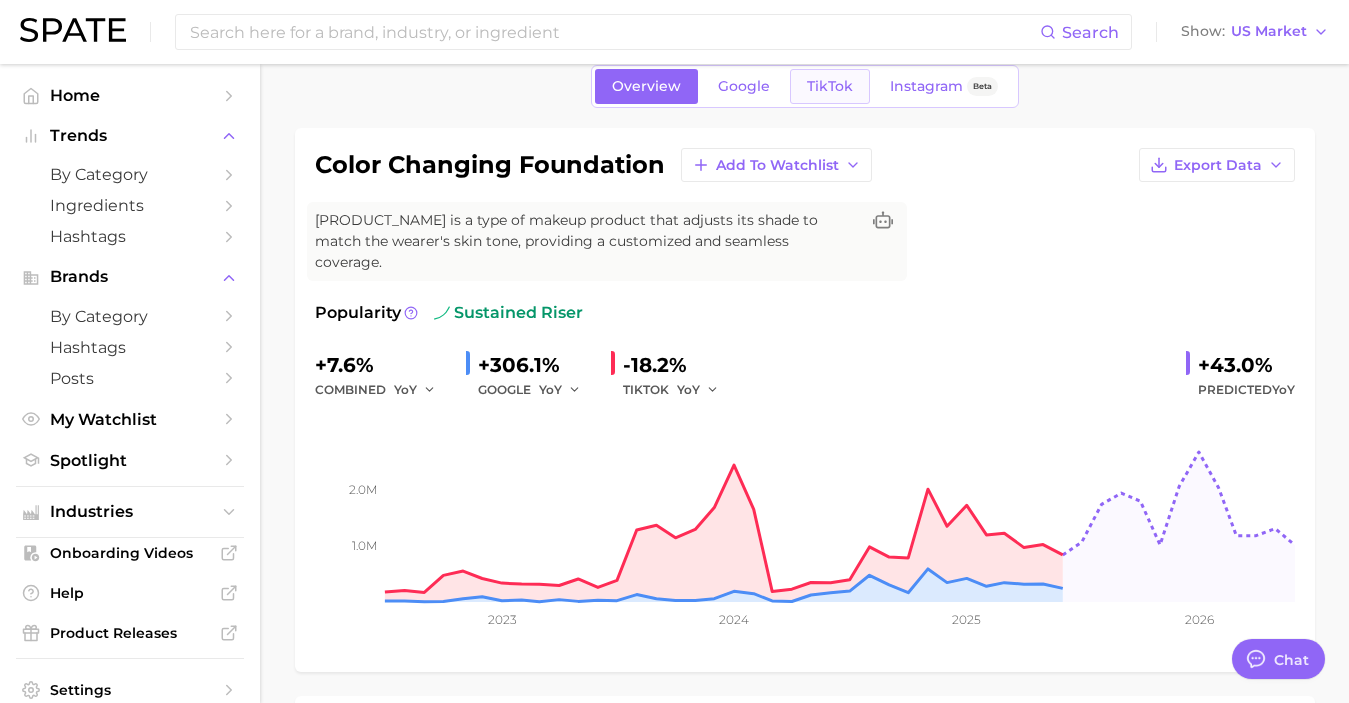 click on "TikTok" at bounding box center [830, 86] 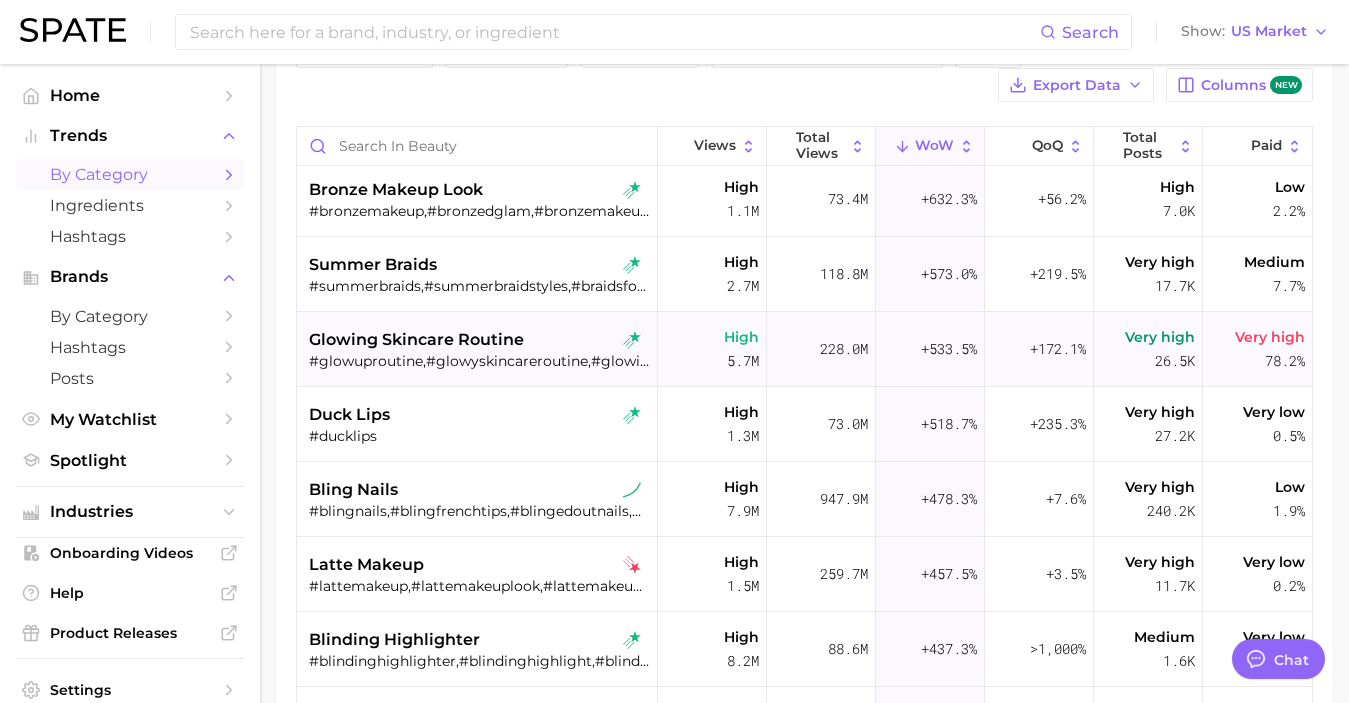 click on "#glowuproutine,#glowyskincareroutine,#glowingskinroutine,#glowingskincareroutine,#glowingskinisalwaysin,#glowlikekorea,#glowingskincaretips" at bounding box center [479, 361] 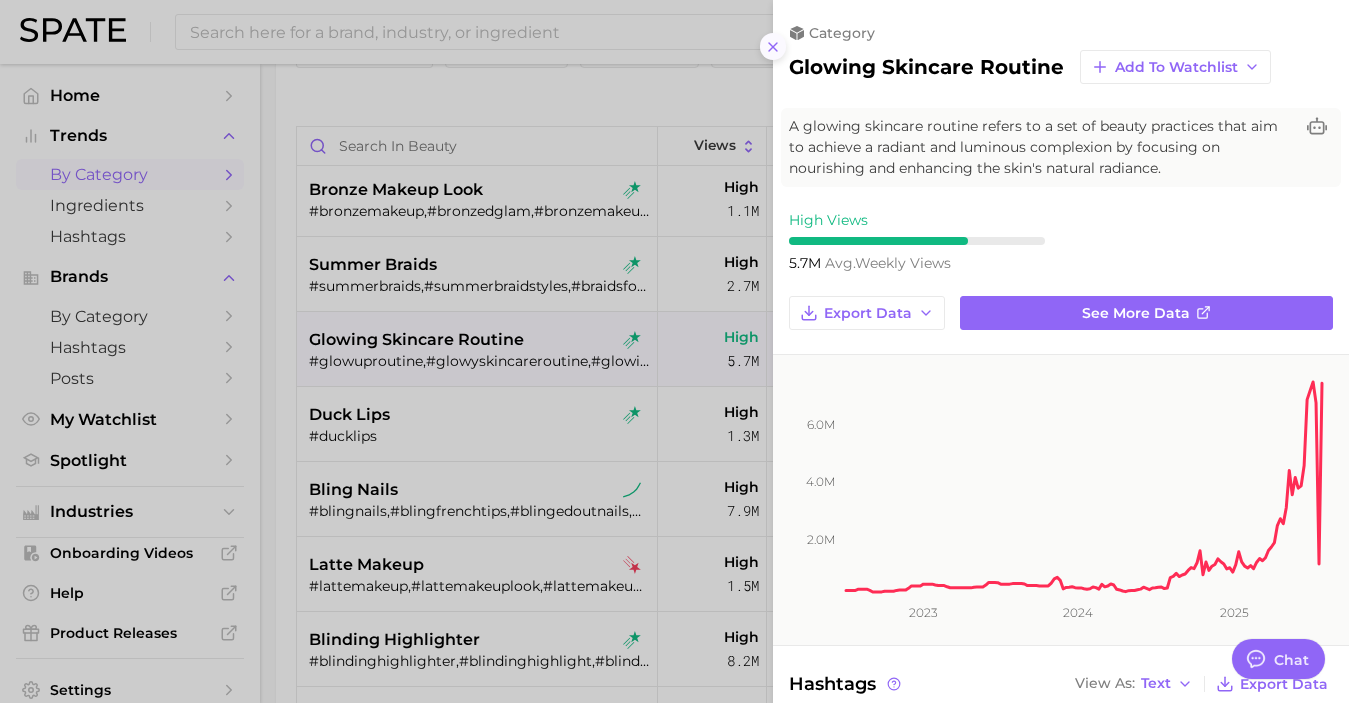 click 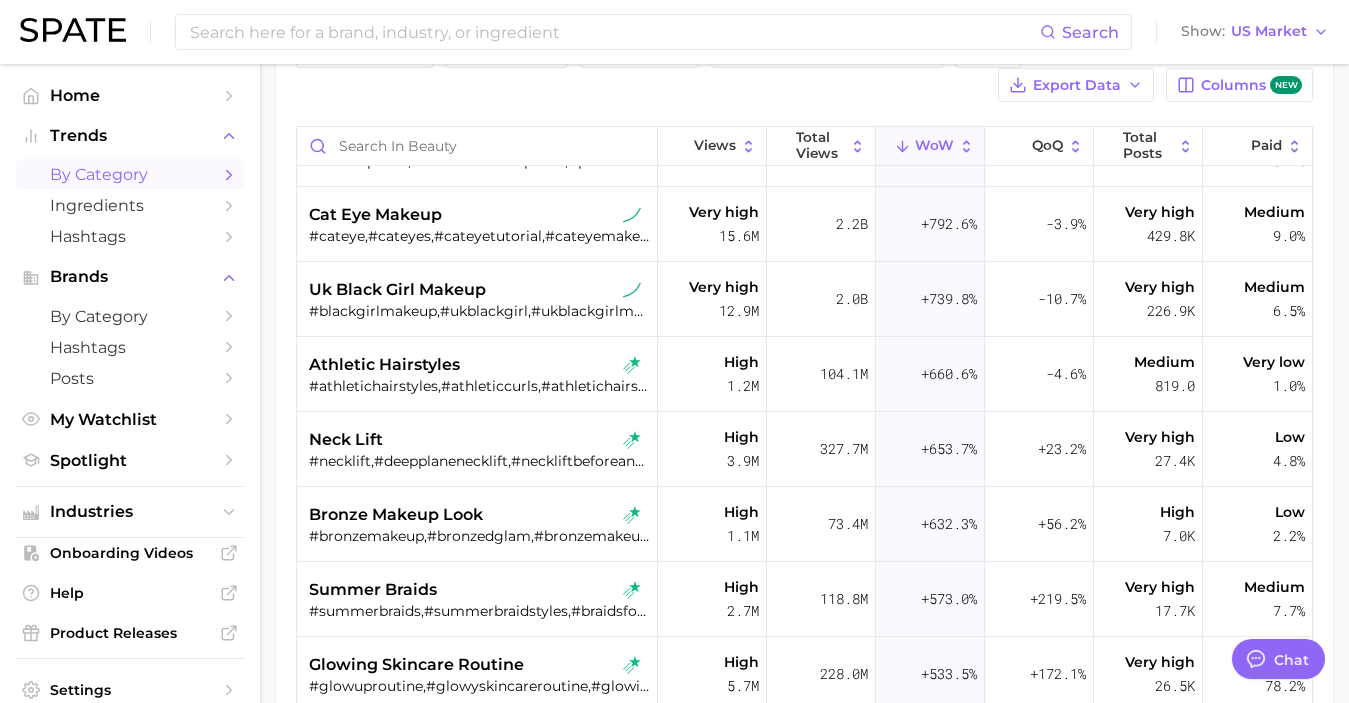 scroll, scrollTop: 0, scrollLeft: 0, axis: both 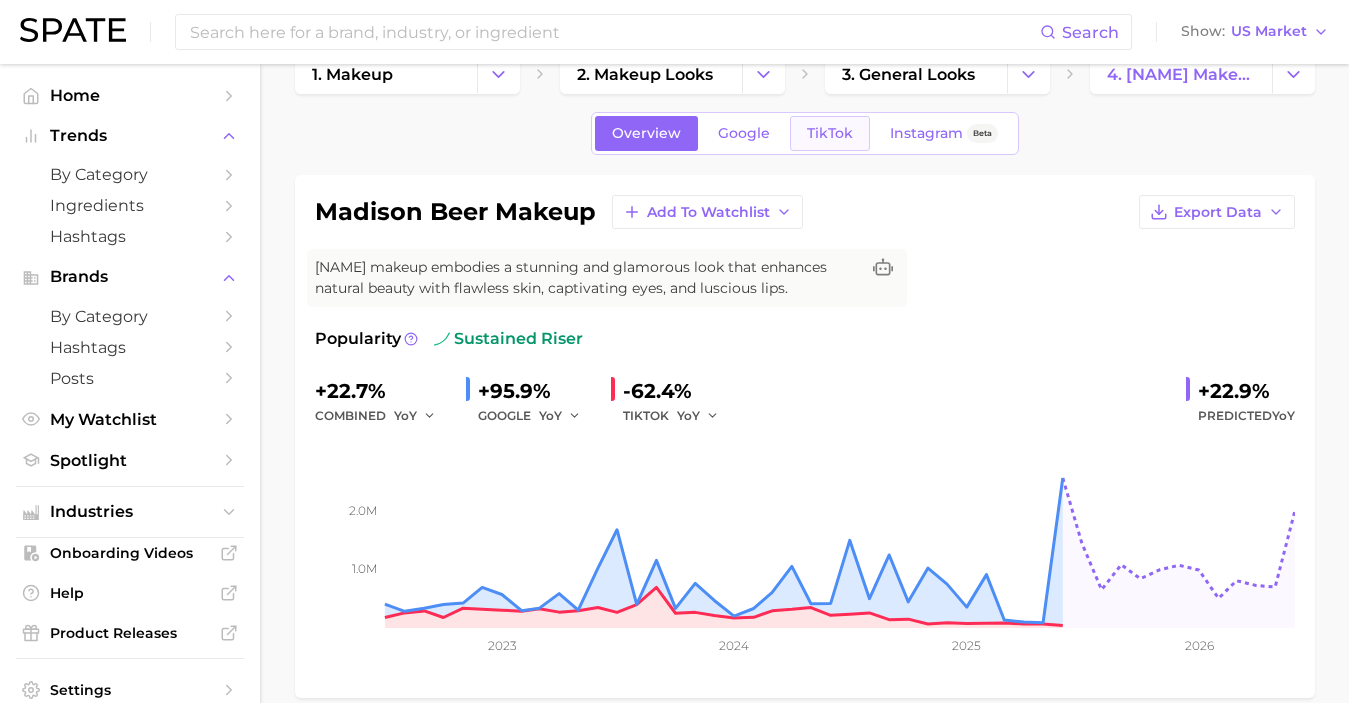 click on "TikTok" at bounding box center (830, 133) 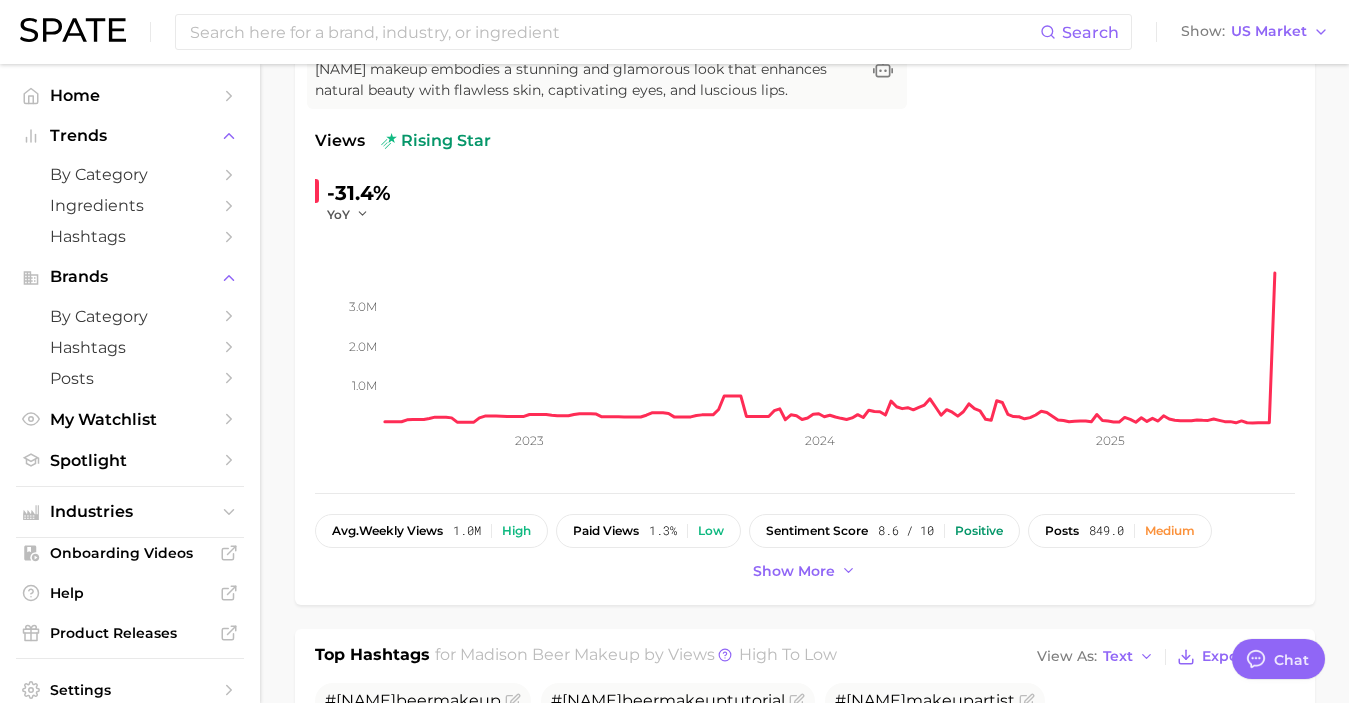 scroll, scrollTop: 0, scrollLeft: 0, axis: both 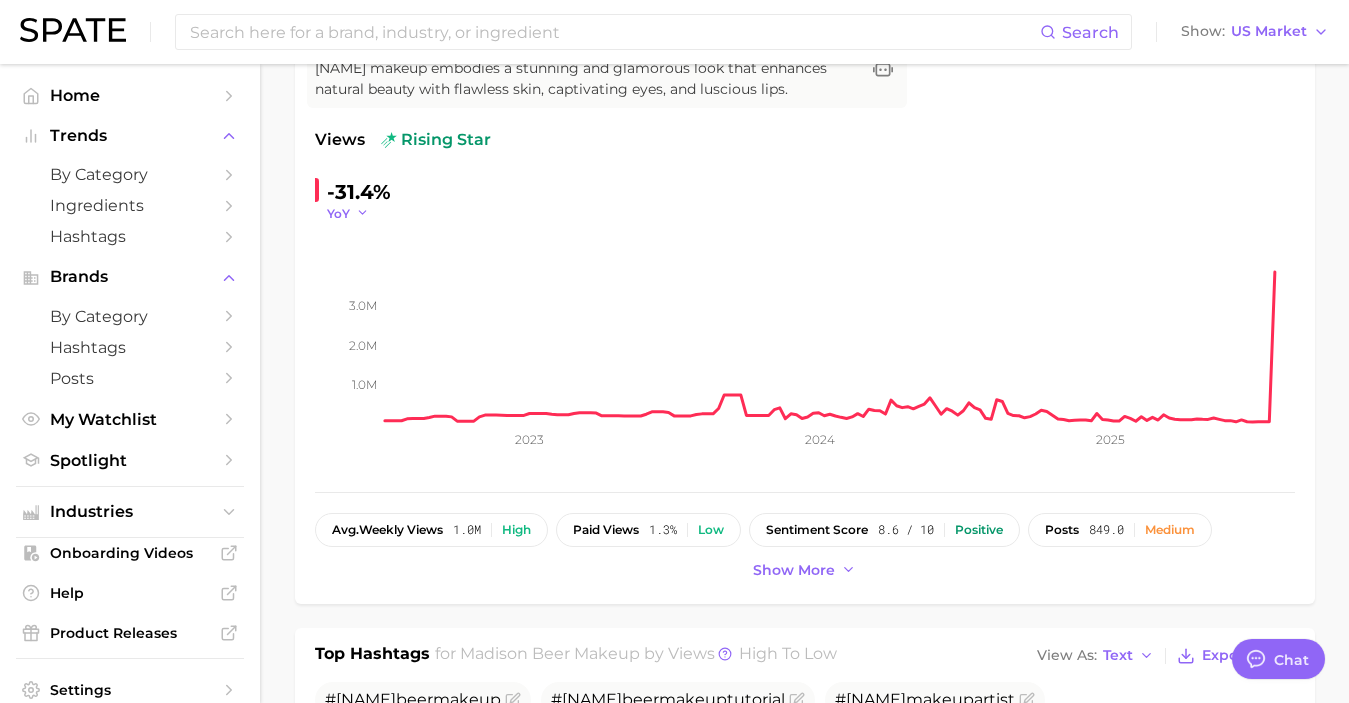 click 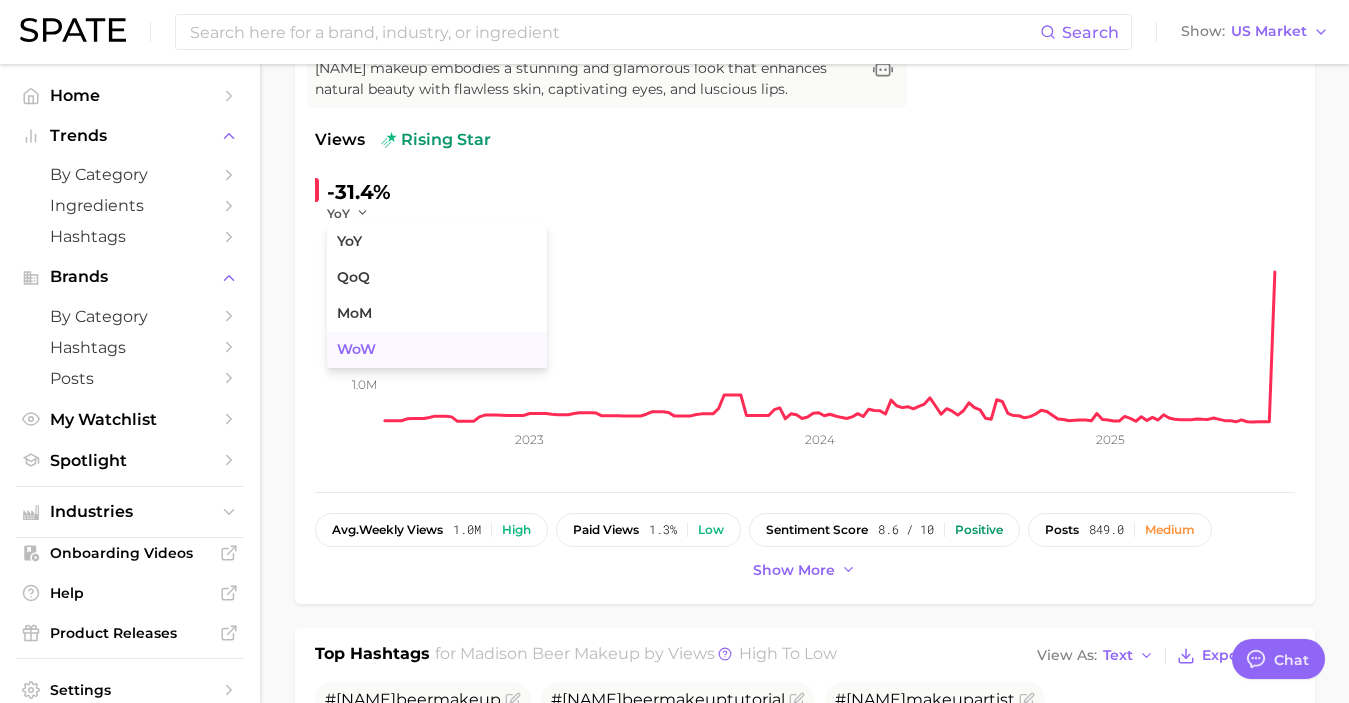 click on "WoW" at bounding box center [356, 349] 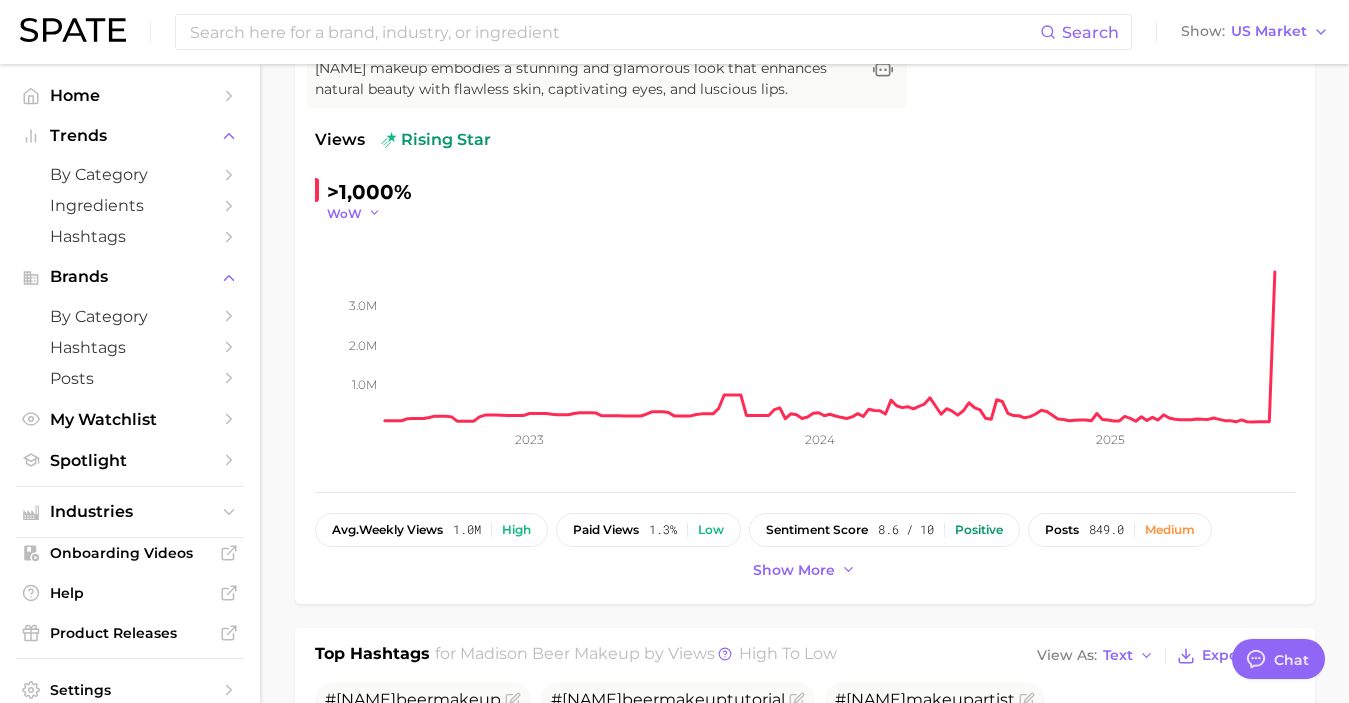 click on "WoW" at bounding box center [344, 213] 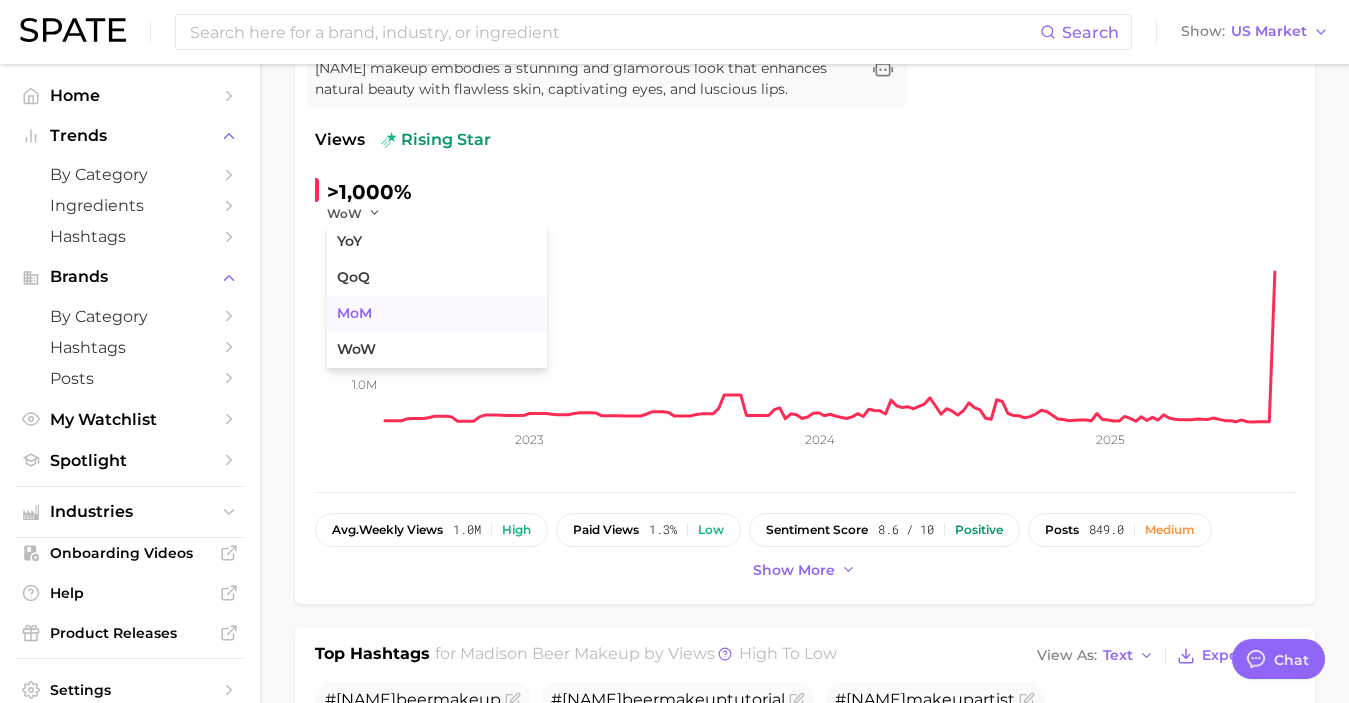 click on "MoM" at bounding box center (437, 314) 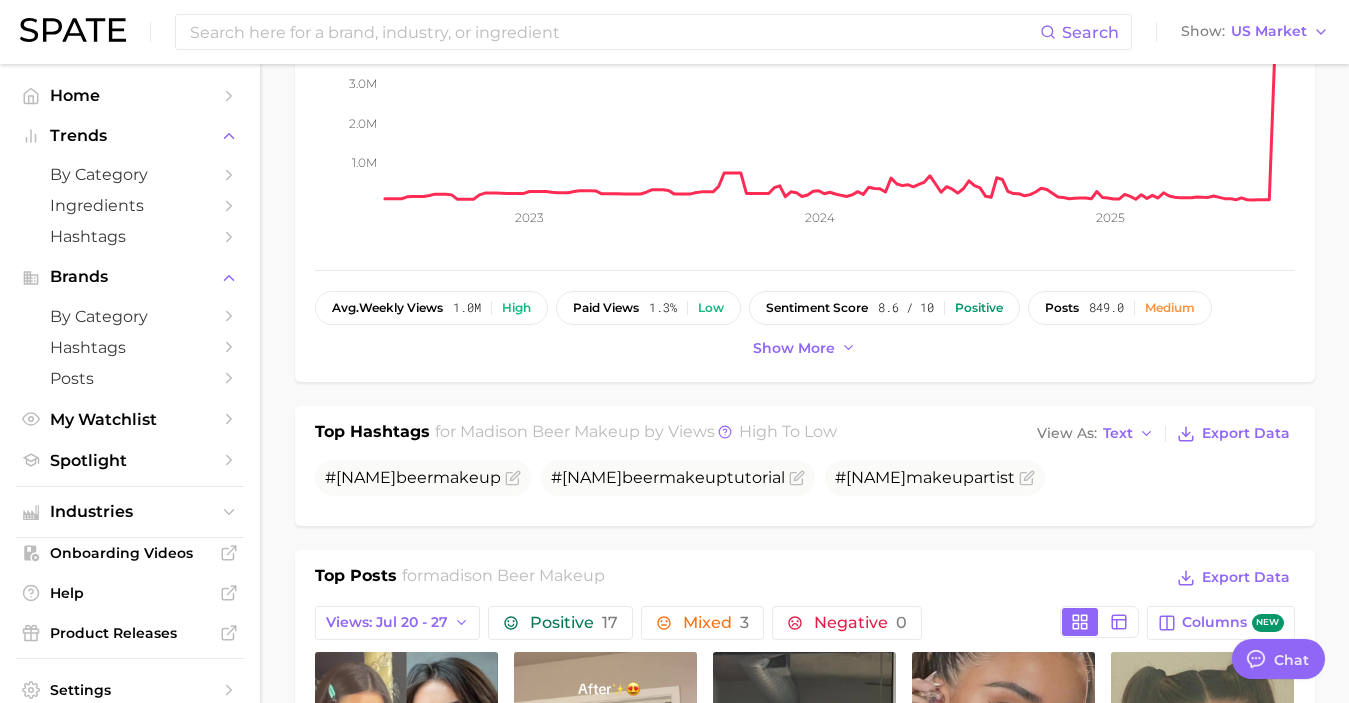 scroll, scrollTop: 464, scrollLeft: 0, axis: vertical 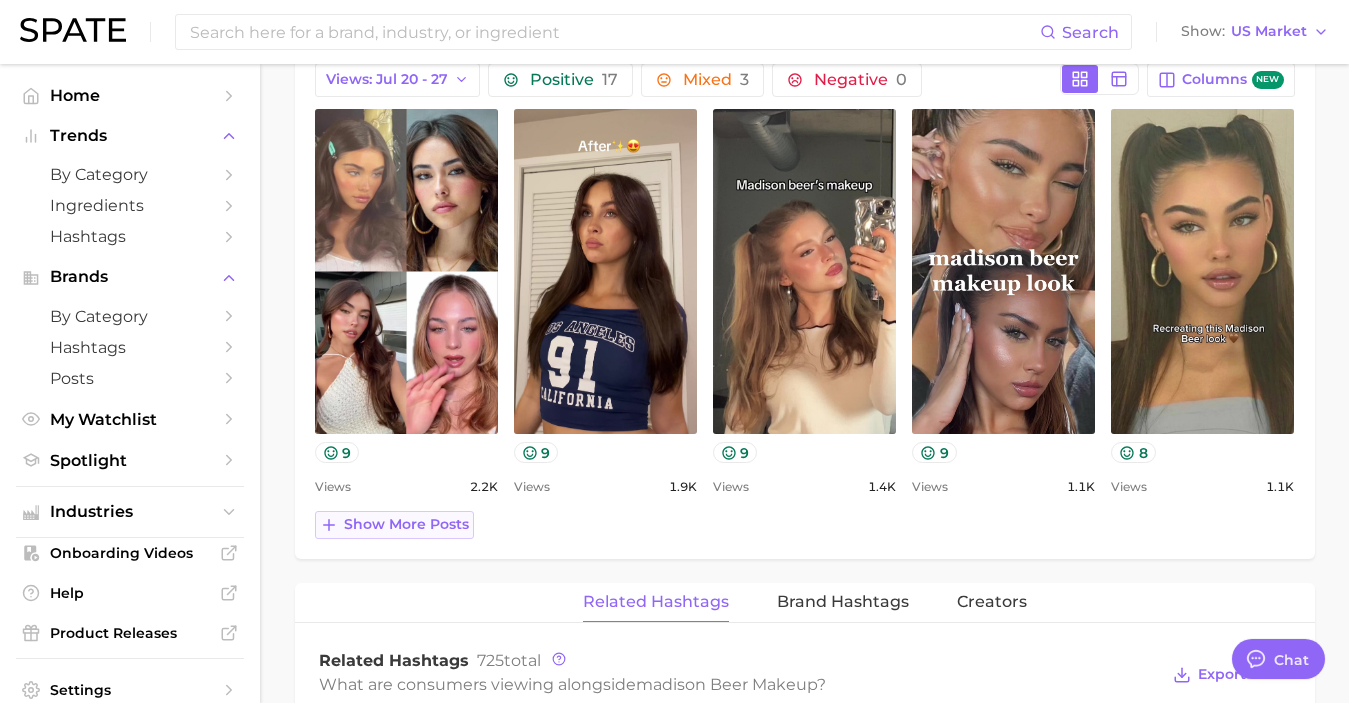 click on "Show more posts" at bounding box center (406, 524) 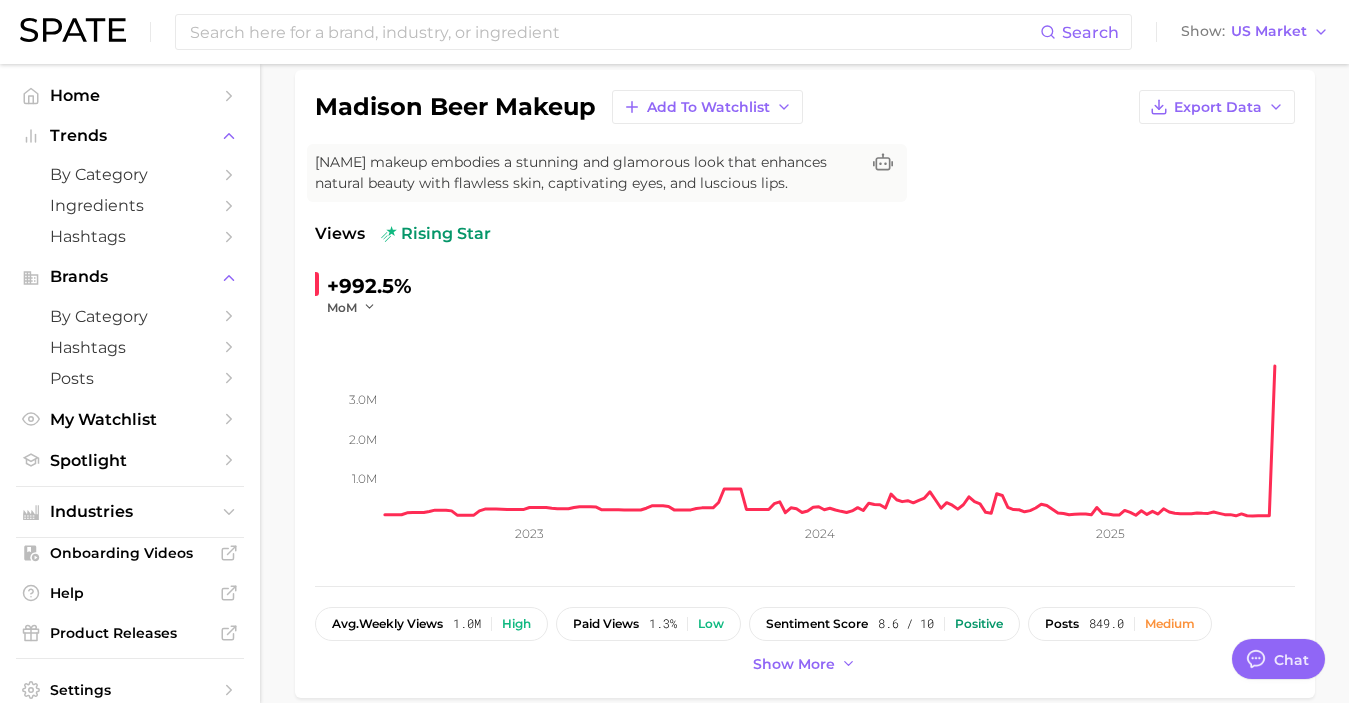 scroll, scrollTop: 0, scrollLeft: 0, axis: both 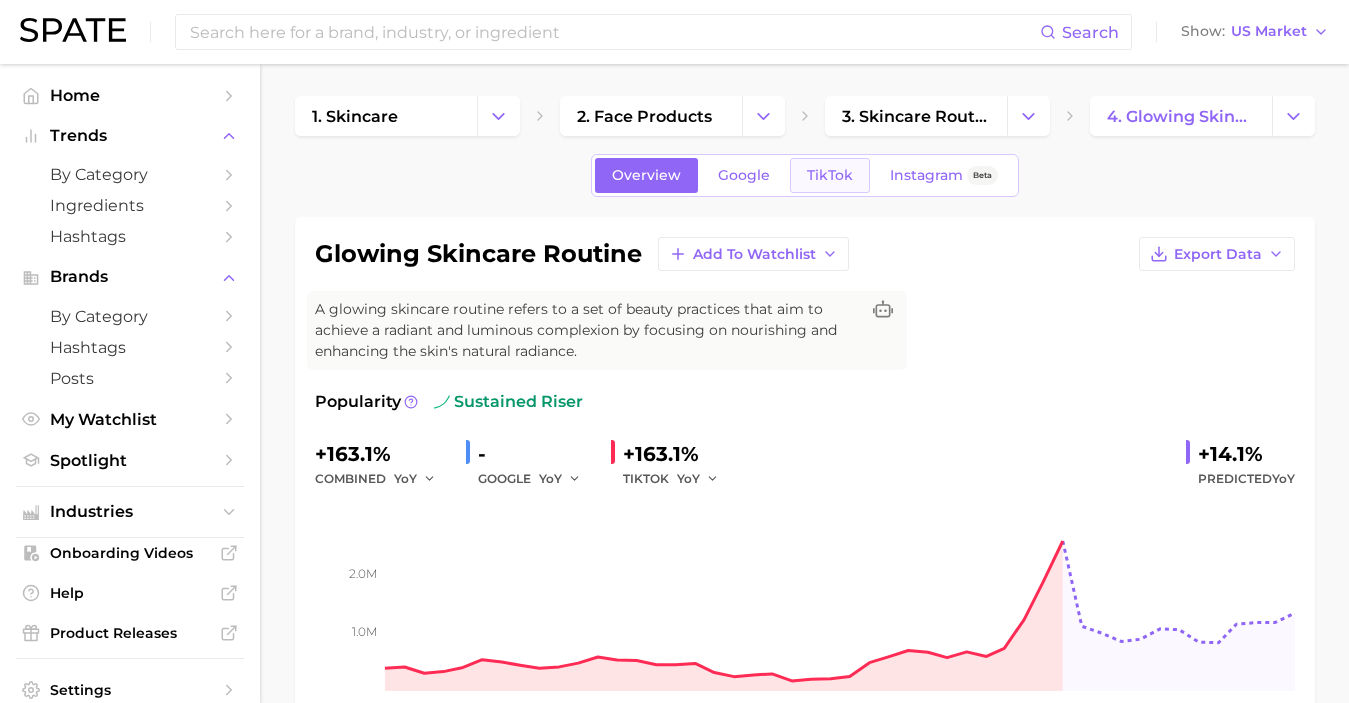 click on "TikTok" at bounding box center [830, 175] 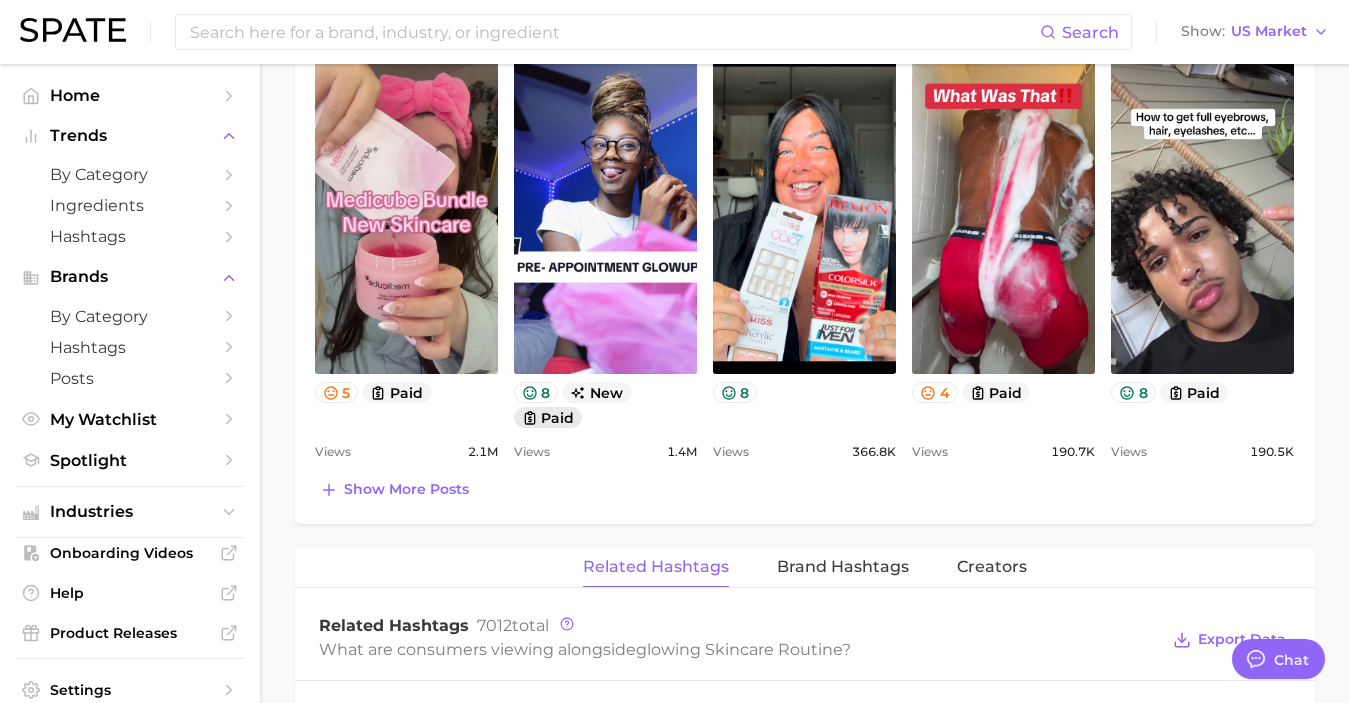 scroll, scrollTop: 1193, scrollLeft: 0, axis: vertical 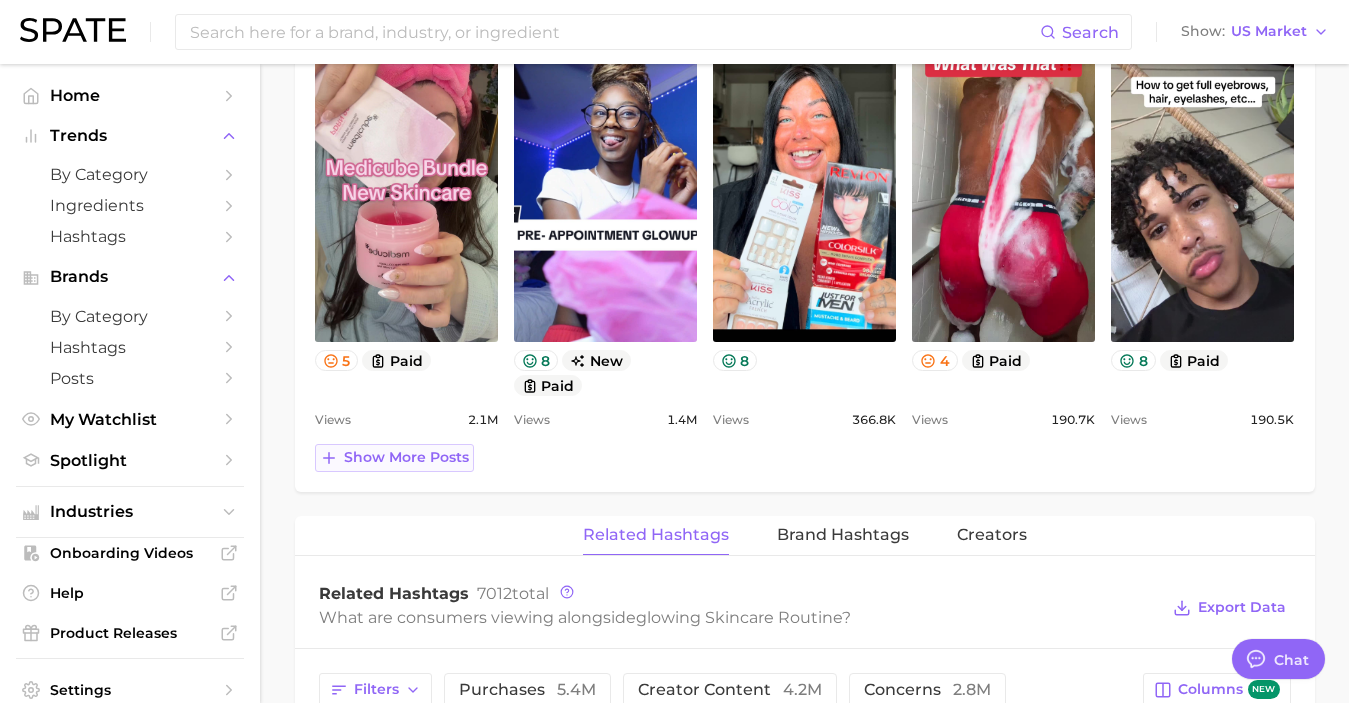 click on "Show more posts" at bounding box center [406, 457] 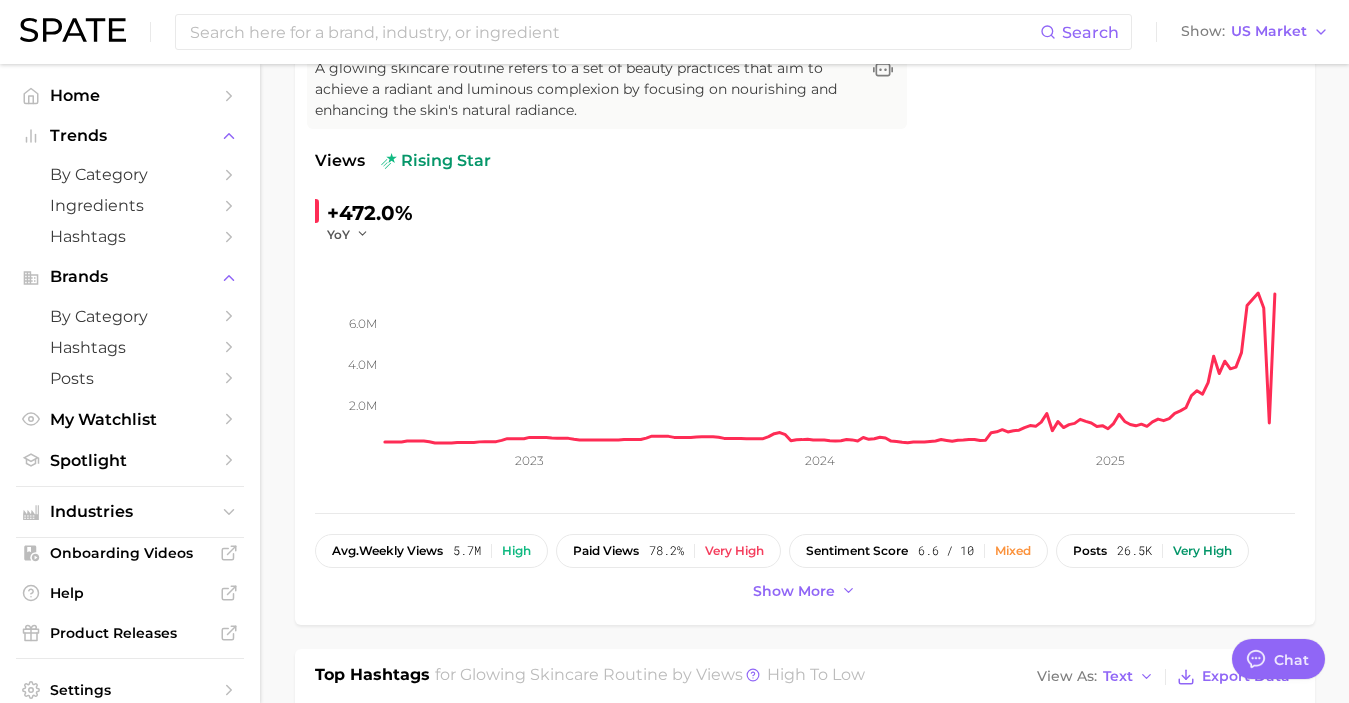 scroll, scrollTop: 0, scrollLeft: 0, axis: both 